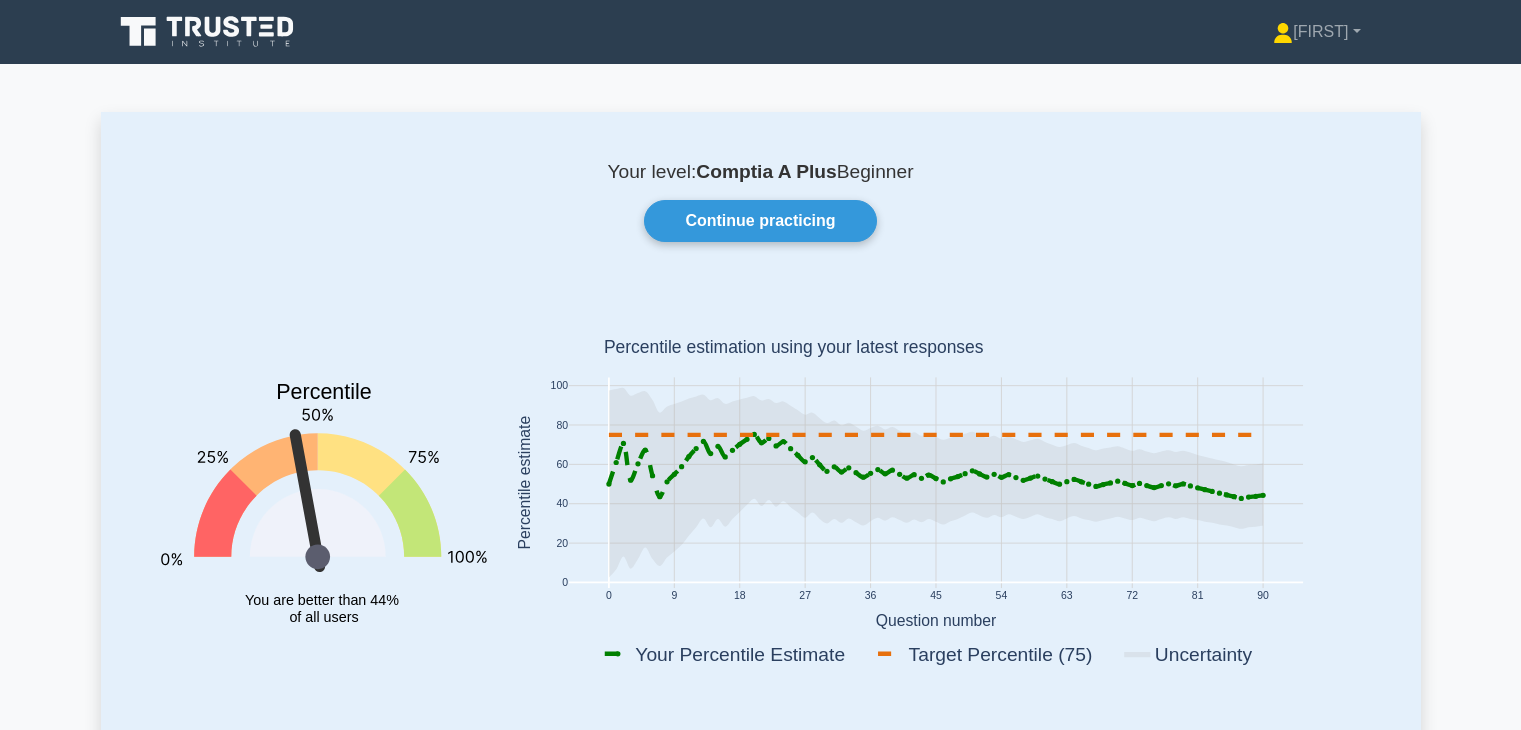 scroll, scrollTop: 0, scrollLeft: 0, axis: both 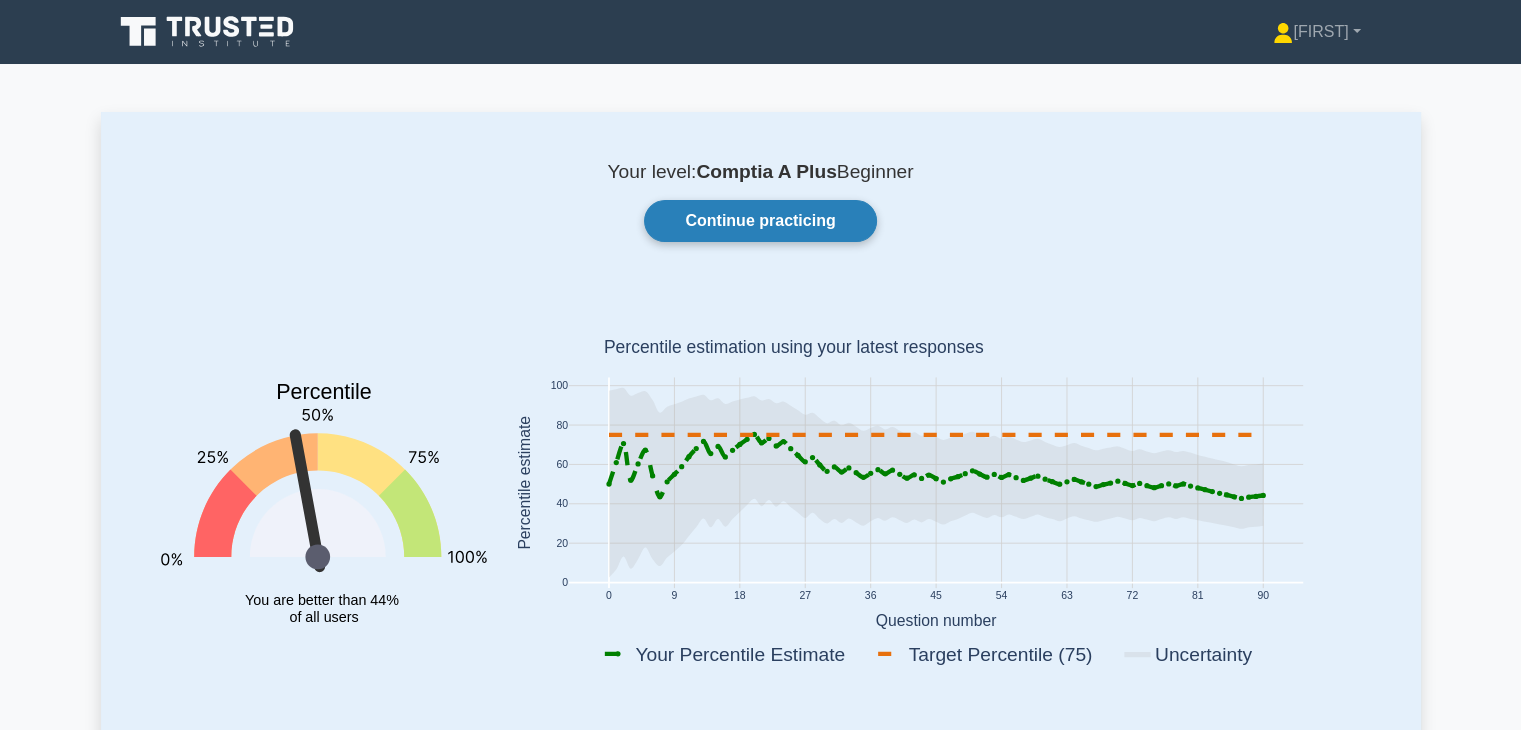 click on "Continue practicing" at bounding box center (760, 221) 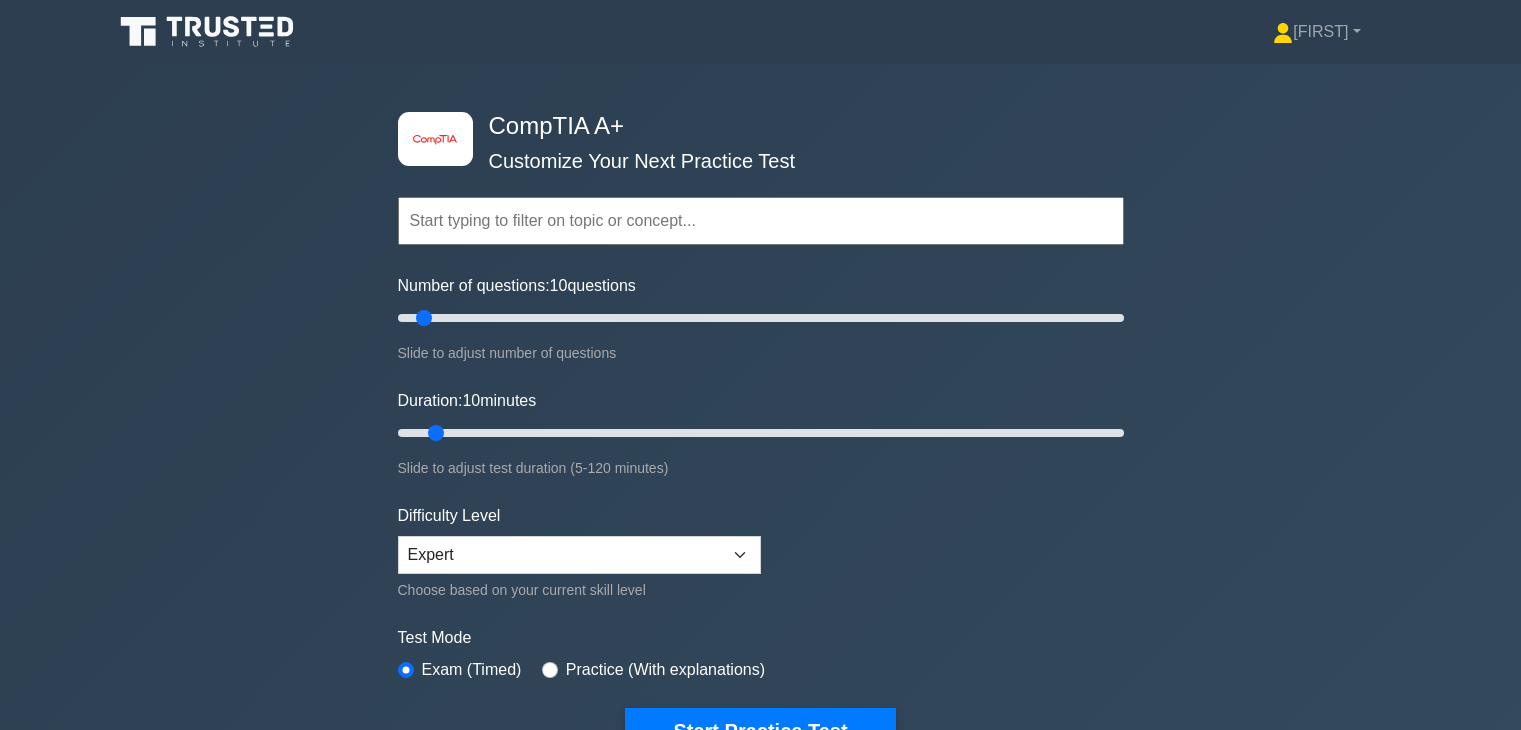scroll, scrollTop: 0, scrollLeft: 0, axis: both 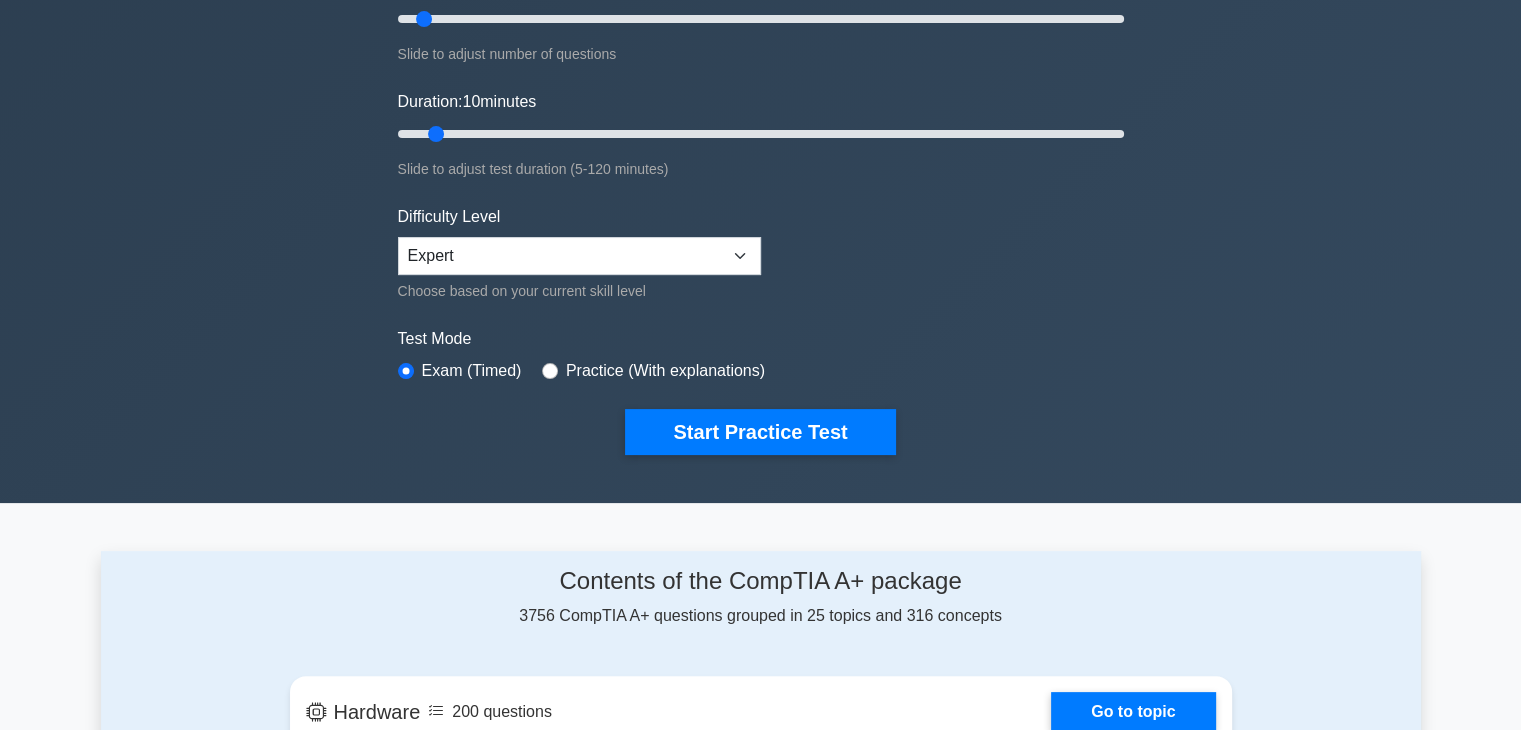 click on "image/svg+xml
CompTIA A+
Customize Your Next Practice Test
Topics
Hardware
Operating Systems
Networking
Security
Troubleshooting" at bounding box center [760, 134] 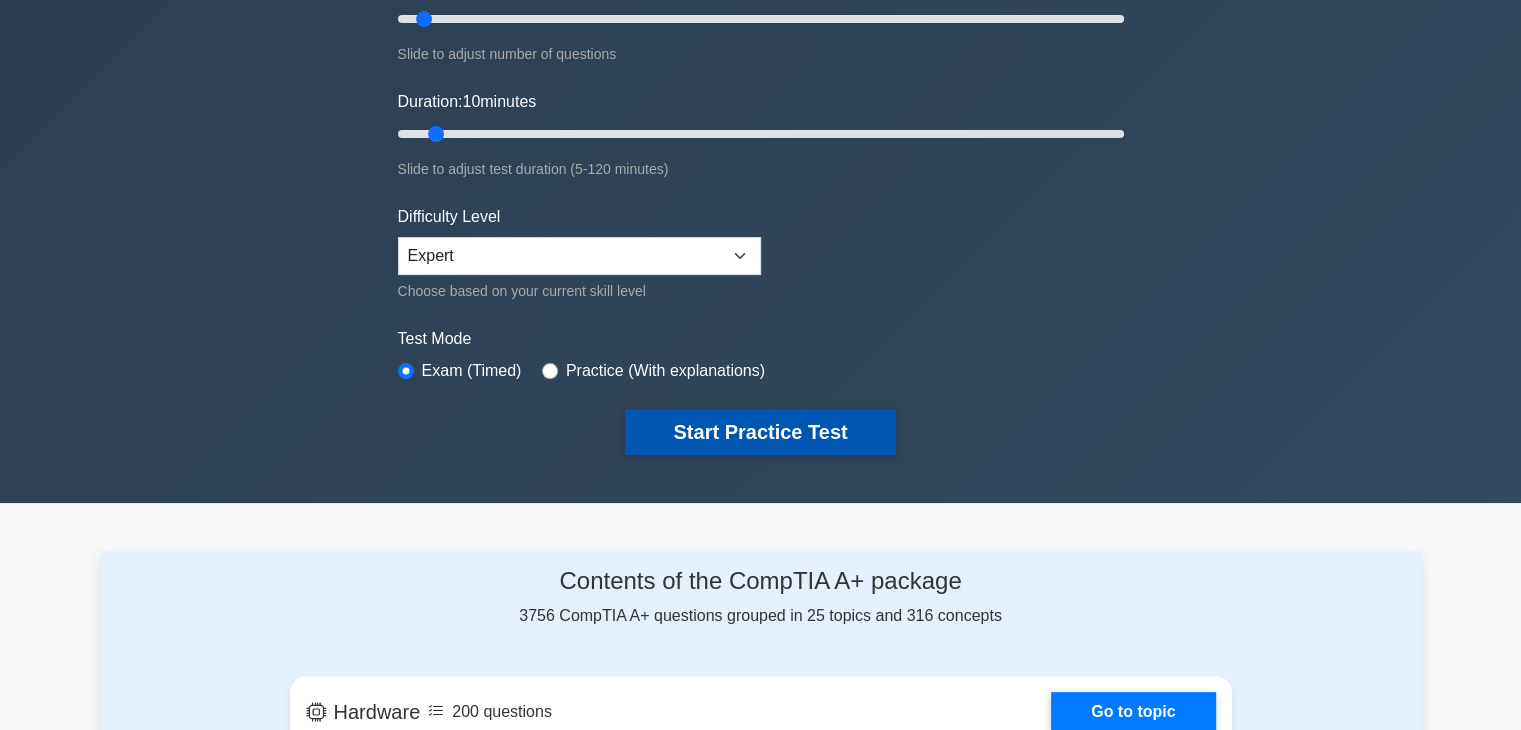 click on "Start Practice Test" at bounding box center (760, 432) 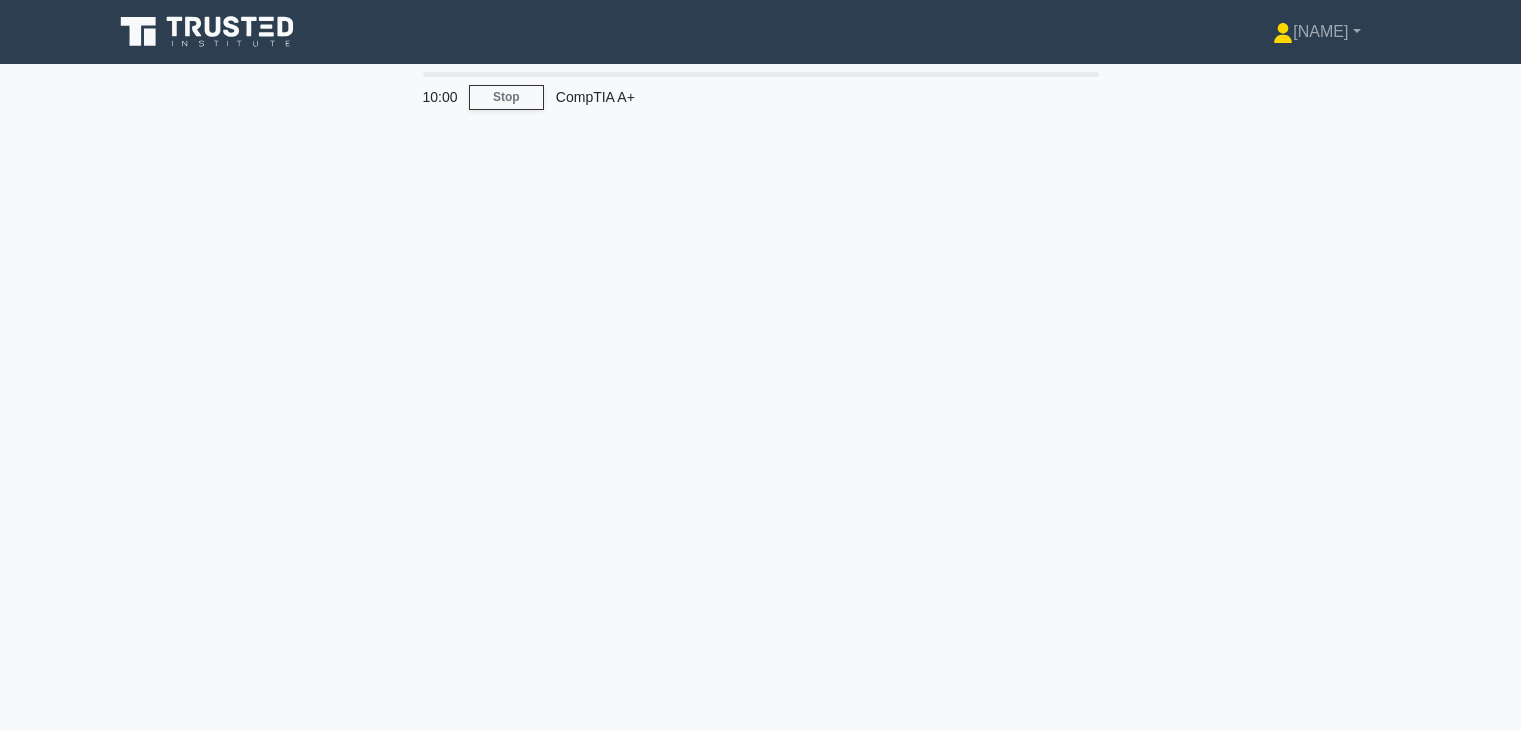 scroll, scrollTop: 0, scrollLeft: 0, axis: both 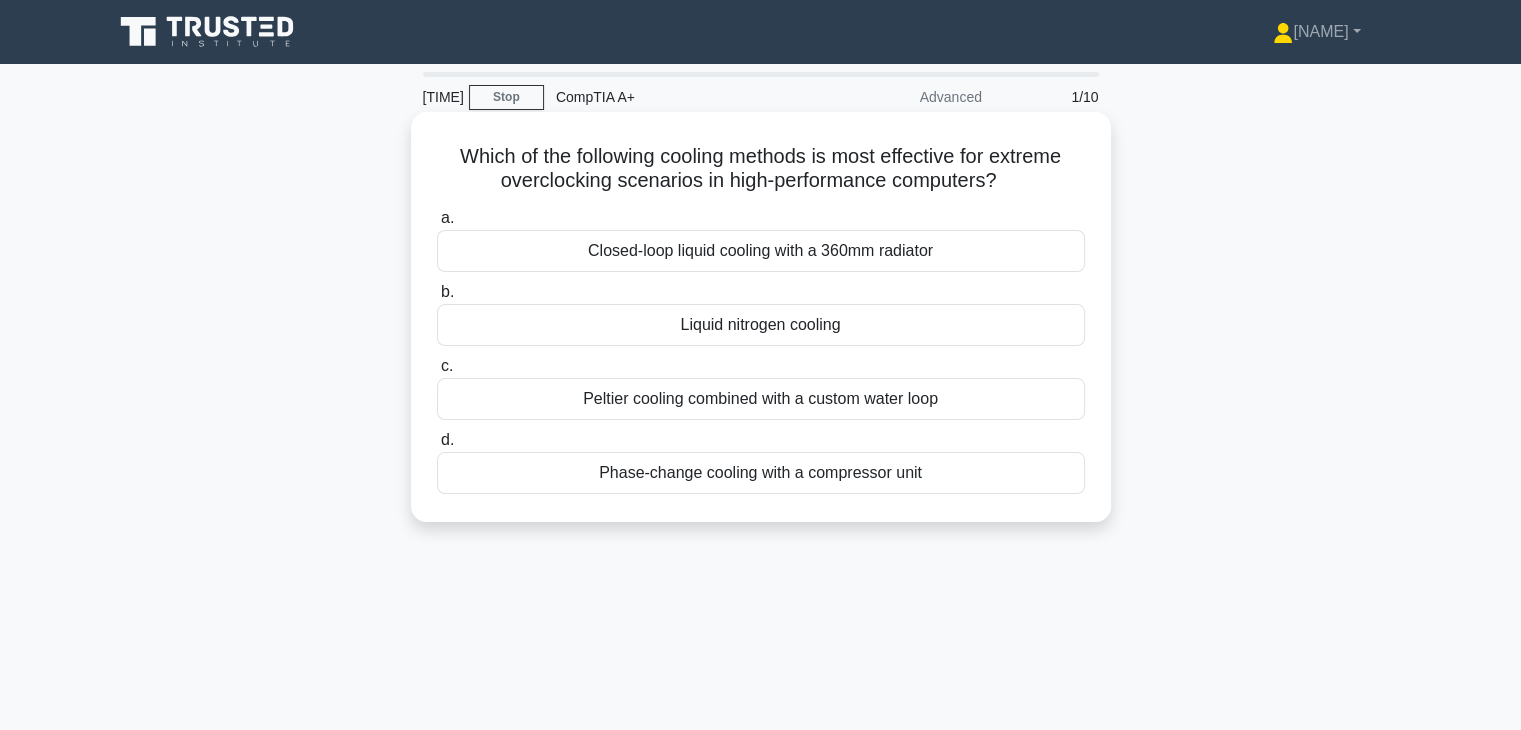 click on "Closed-loop liquid cooling with a 360mm radiator" at bounding box center (761, 251) 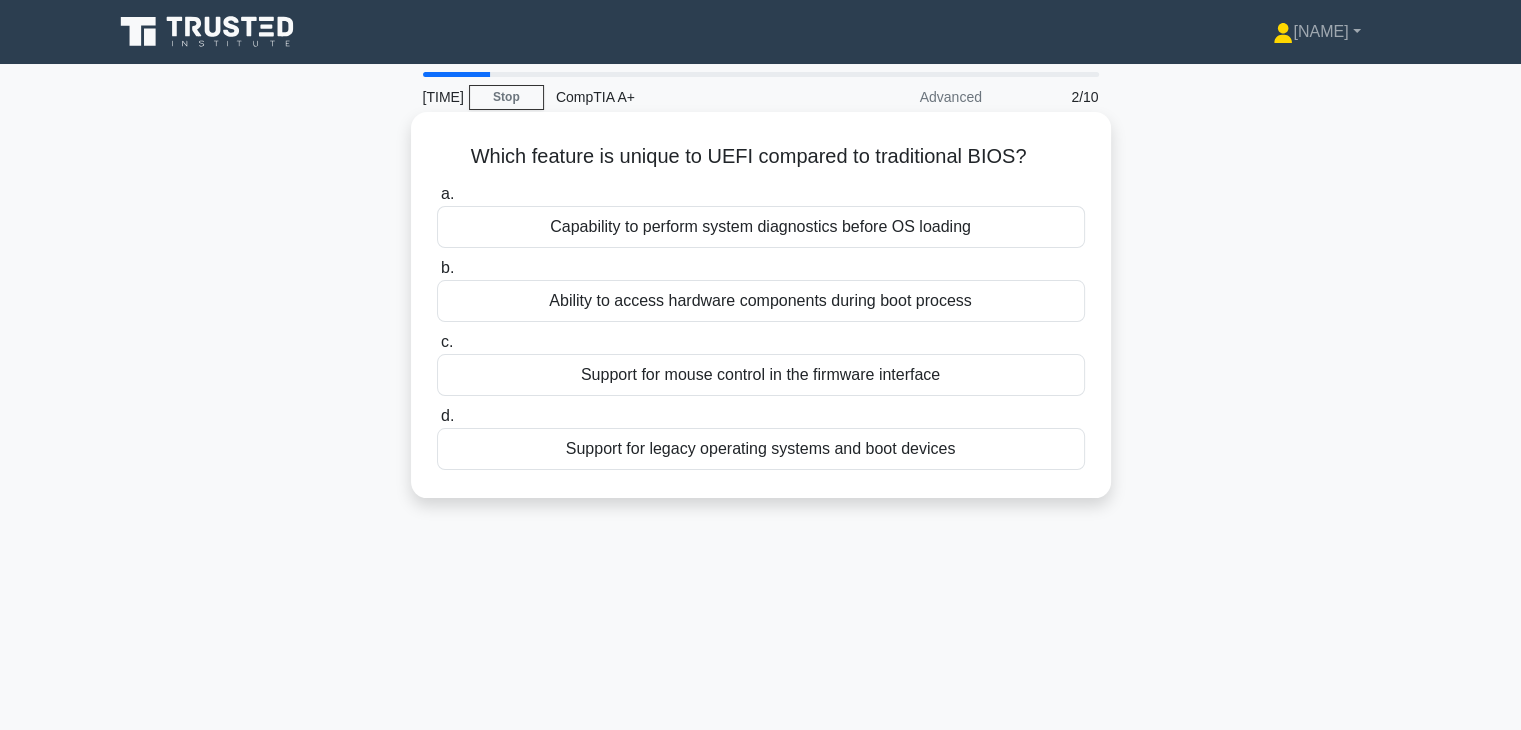 click on "Capability to perform system diagnostics before OS loading" at bounding box center (761, 227) 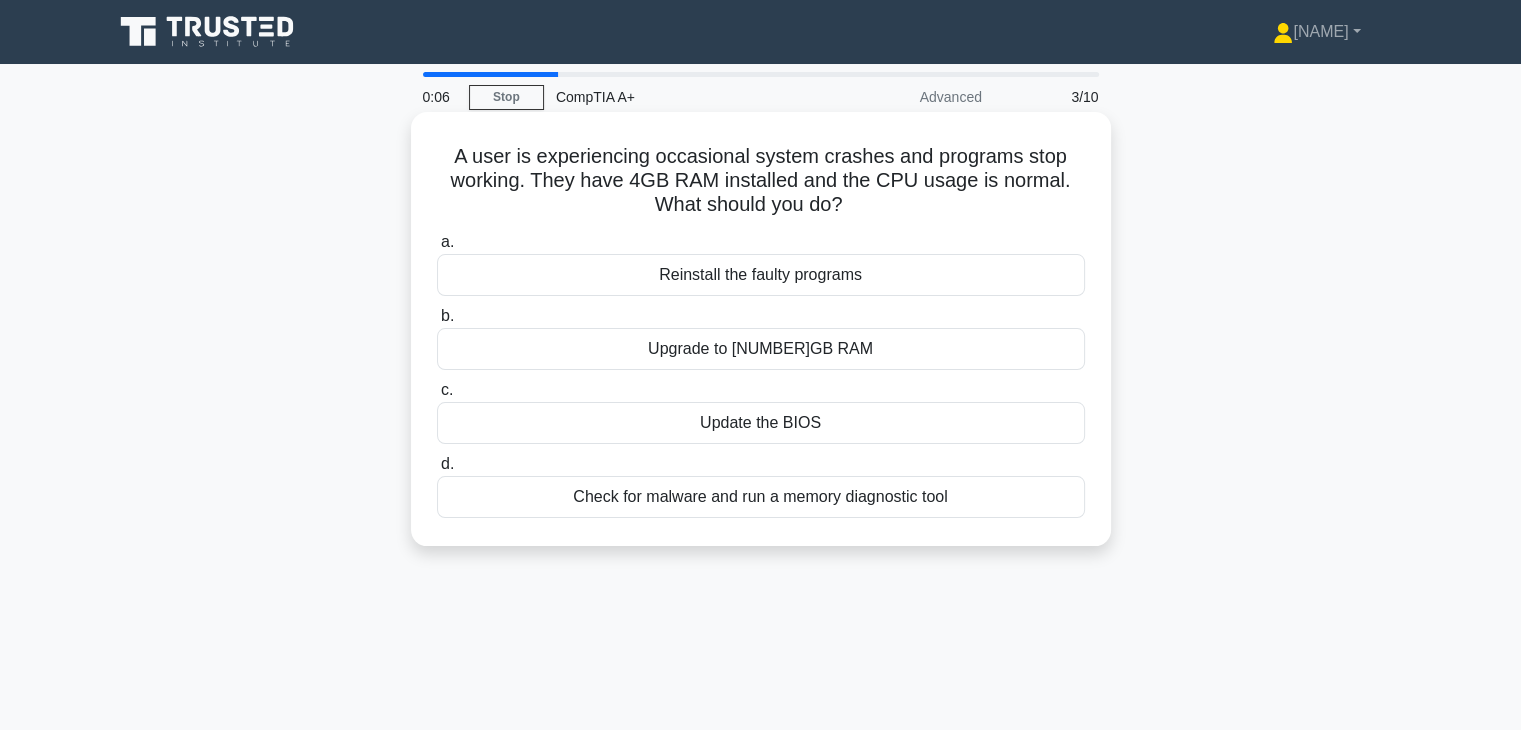 click on "Reinstall the faulty programs" at bounding box center [761, 275] 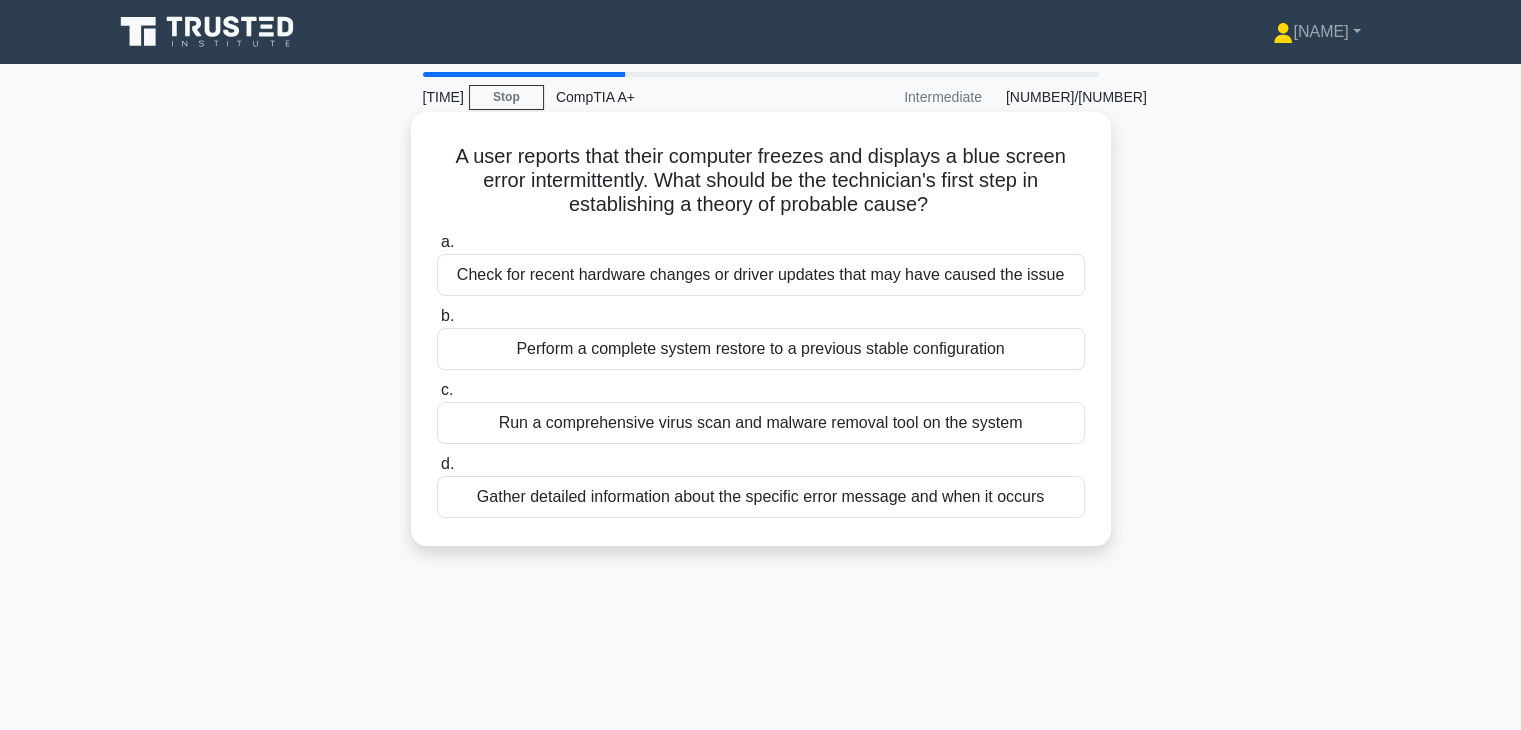 click on "Perform a complete system restore to a previous stable configuration" at bounding box center [761, 349] 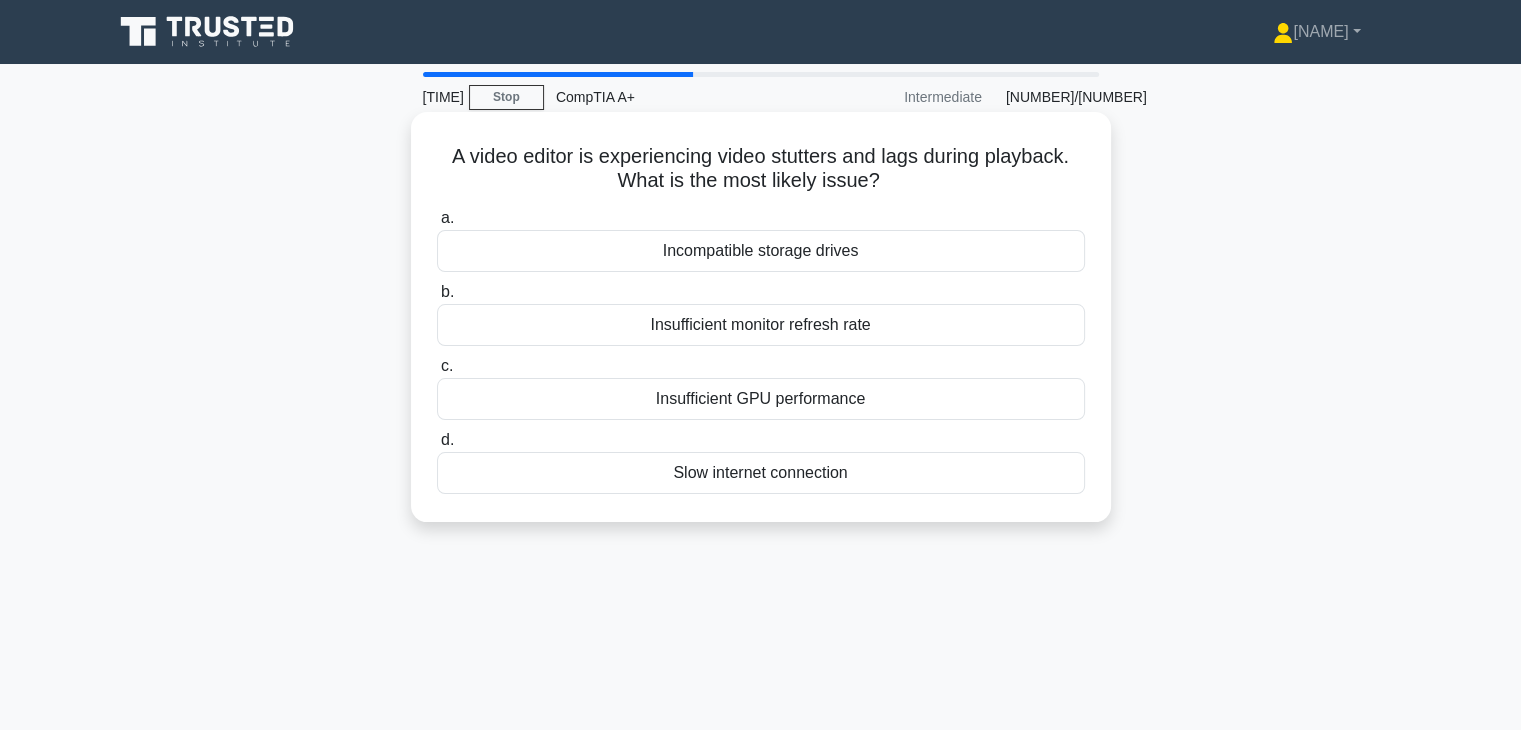 click on "Insufficient GPU performance" at bounding box center (761, 399) 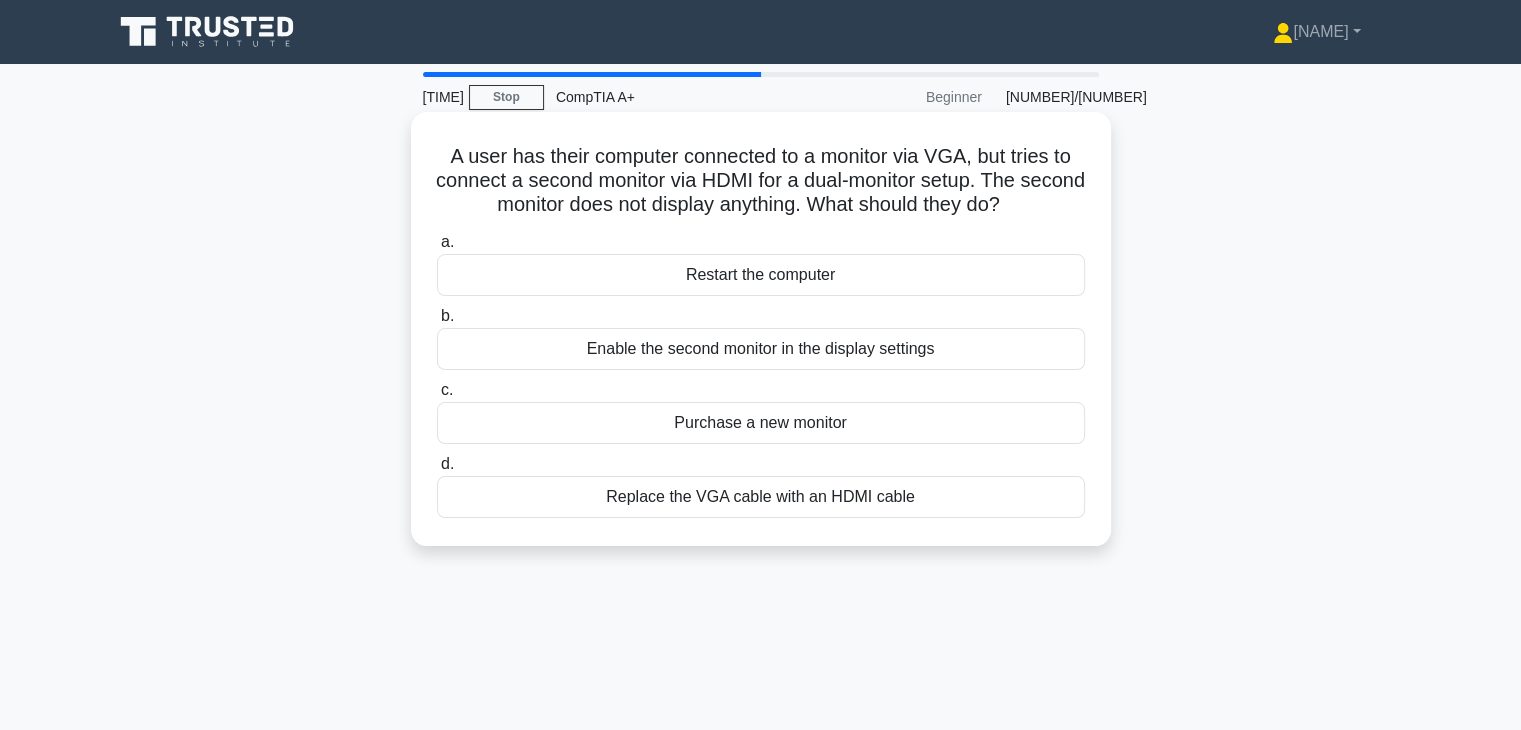 click on "Replace the VGA cable with an HDMI cable" at bounding box center (761, 497) 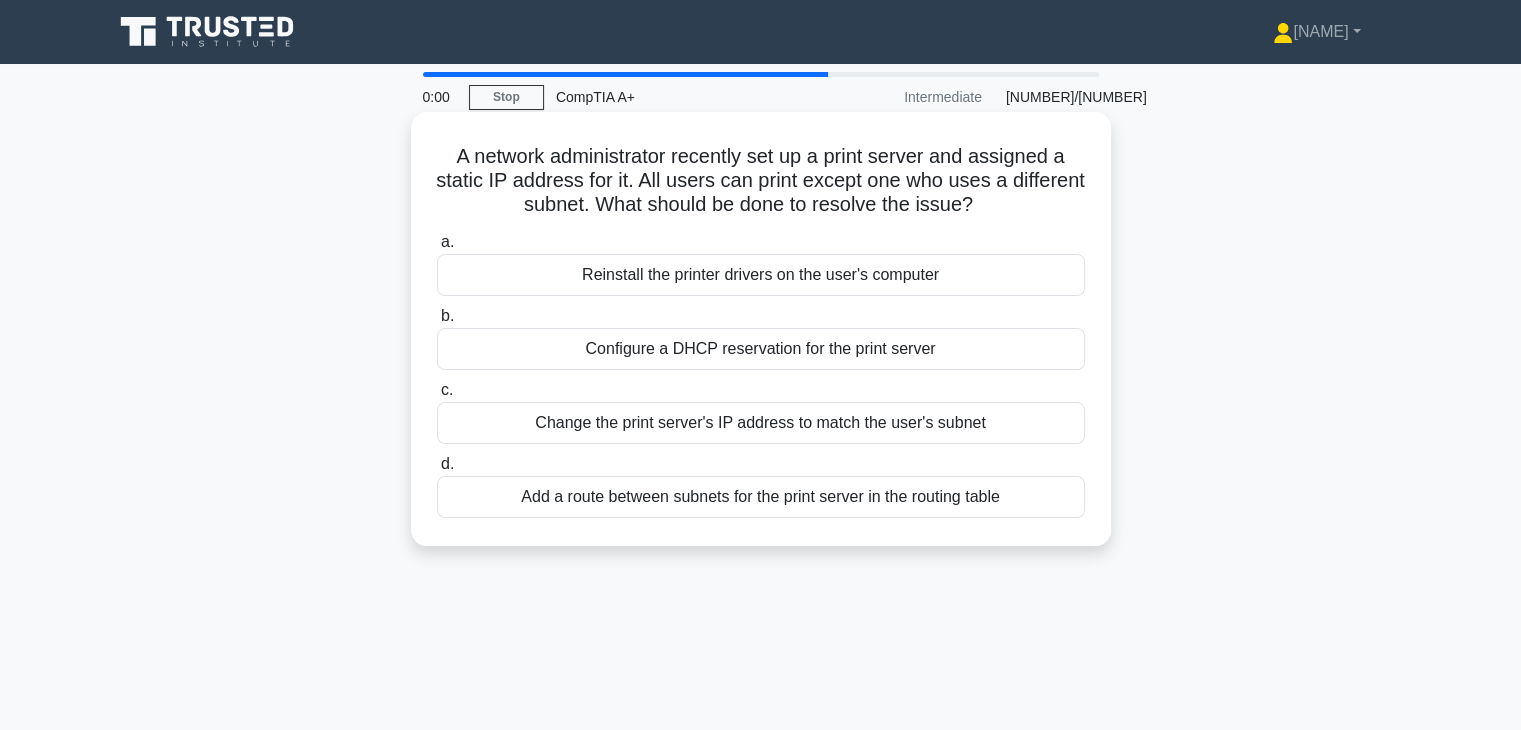 click on "Change the print server's IP address to match the user's subnet" at bounding box center (761, 423) 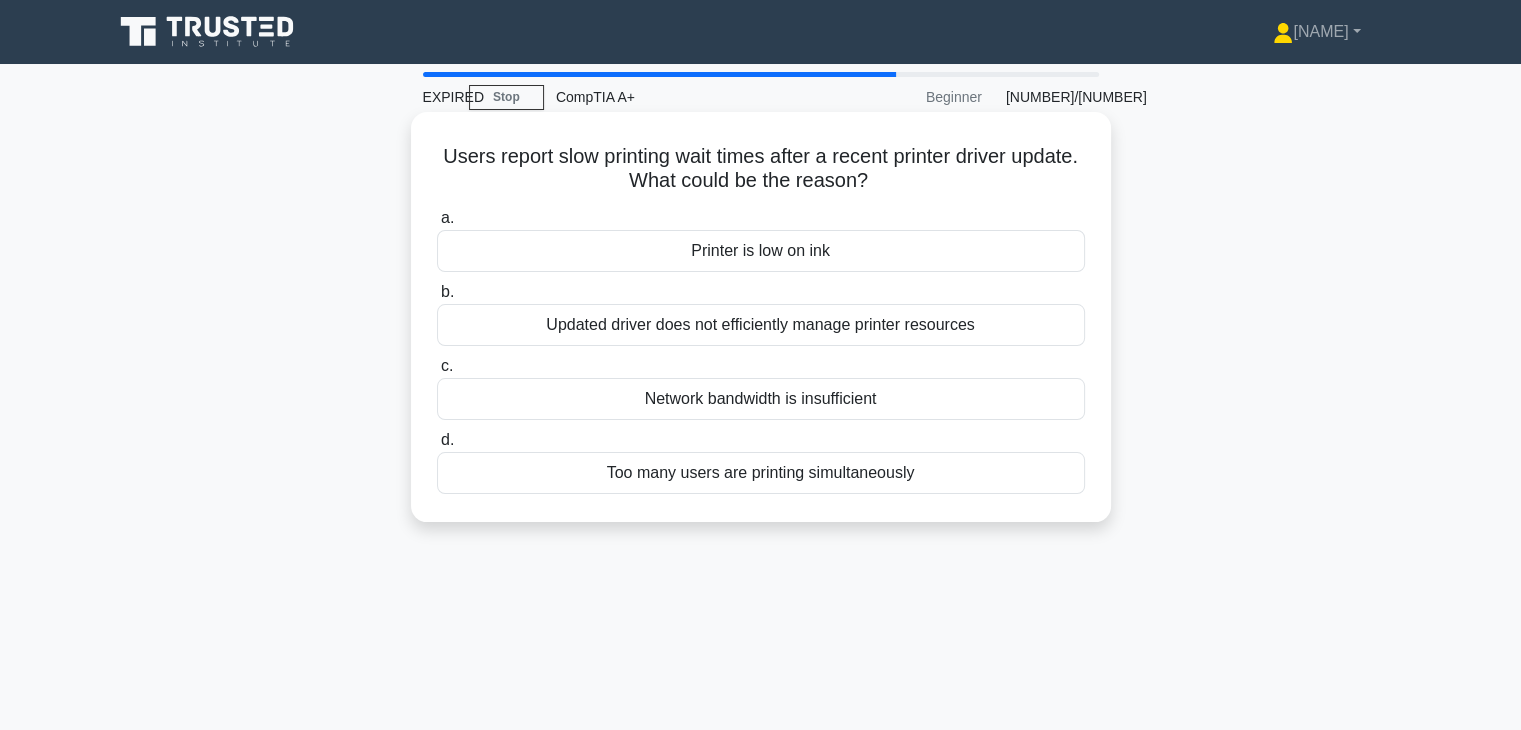 click on "Updated driver does not efficiently manage printer resources" at bounding box center [761, 325] 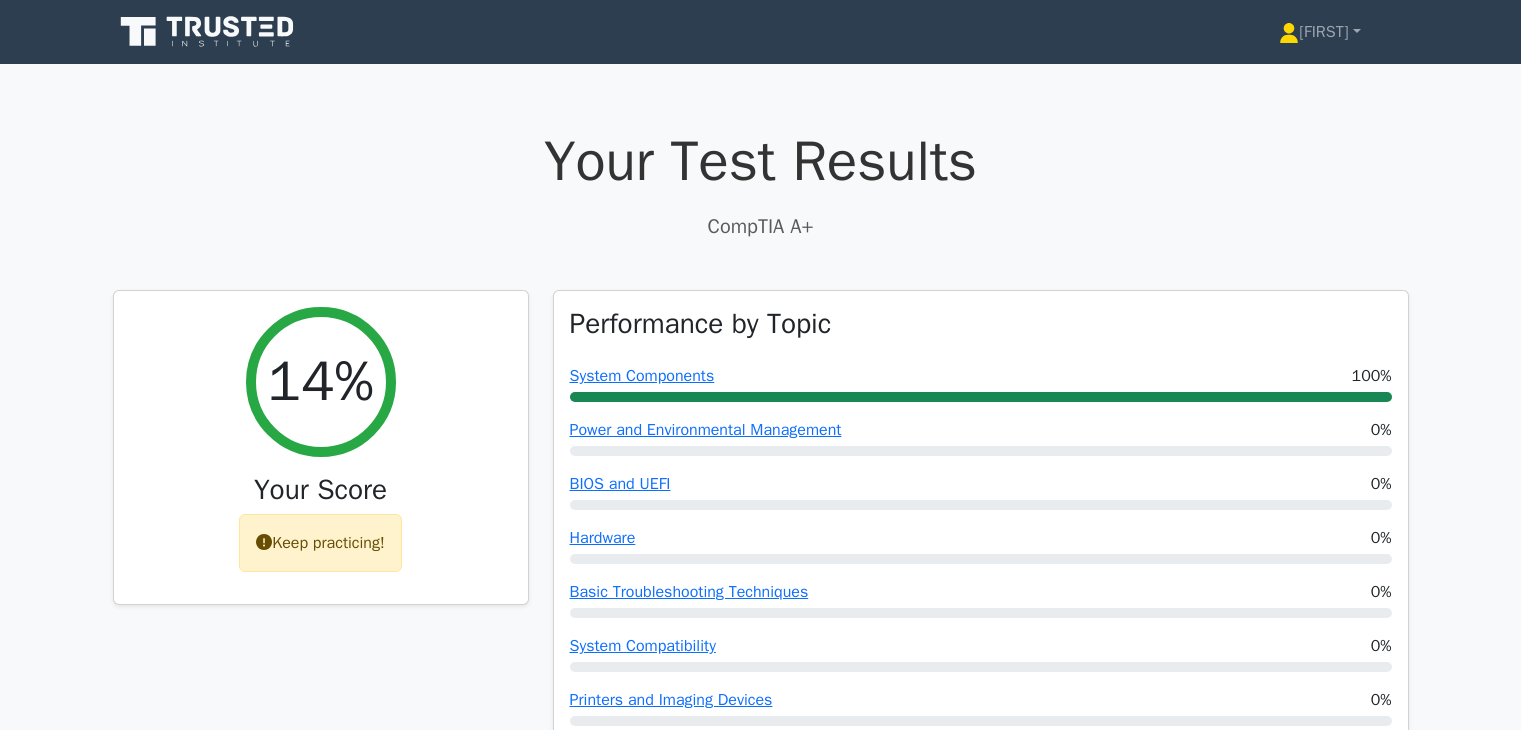 scroll, scrollTop: 0, scrollLeft: 0, axis: both 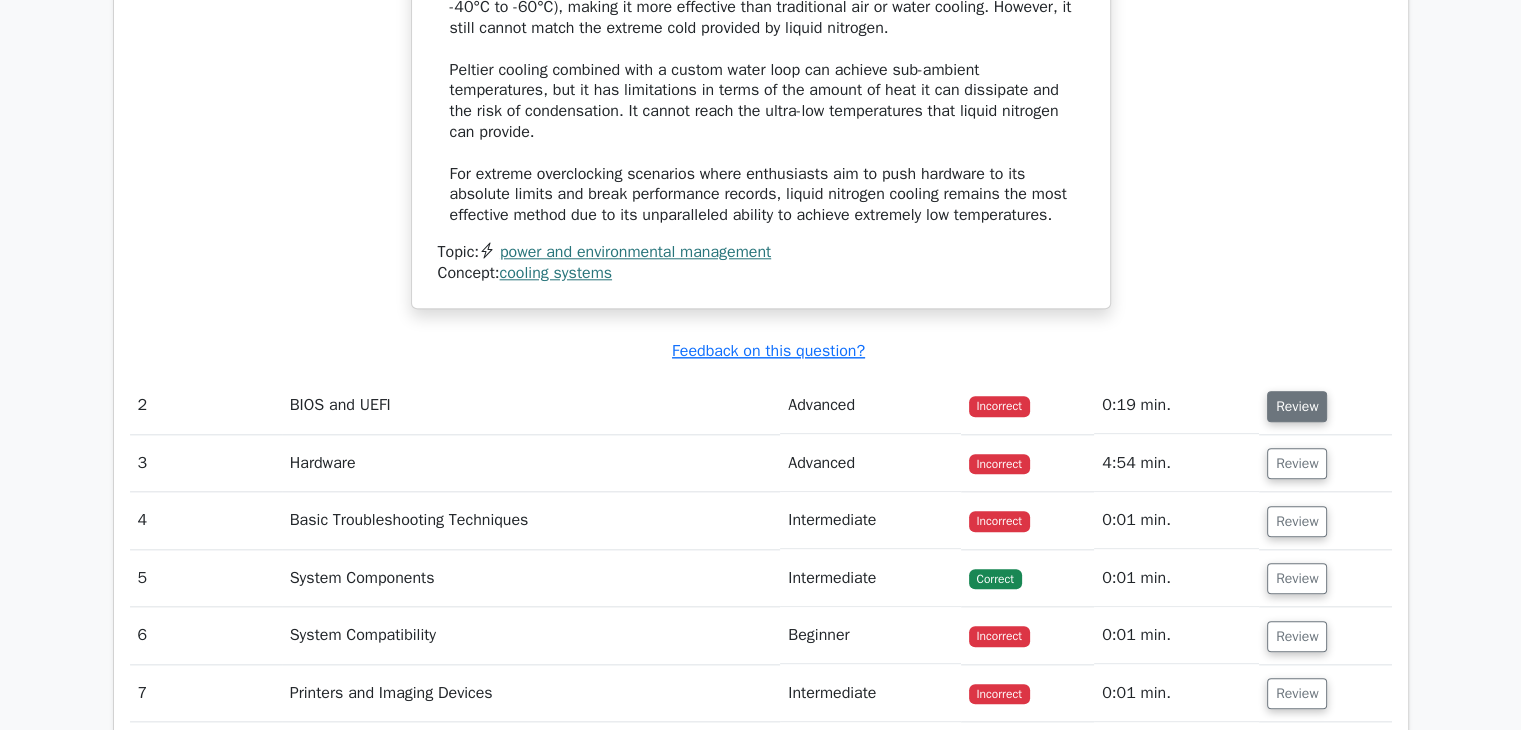 click on "Review" at bounding box center [1297, 406] 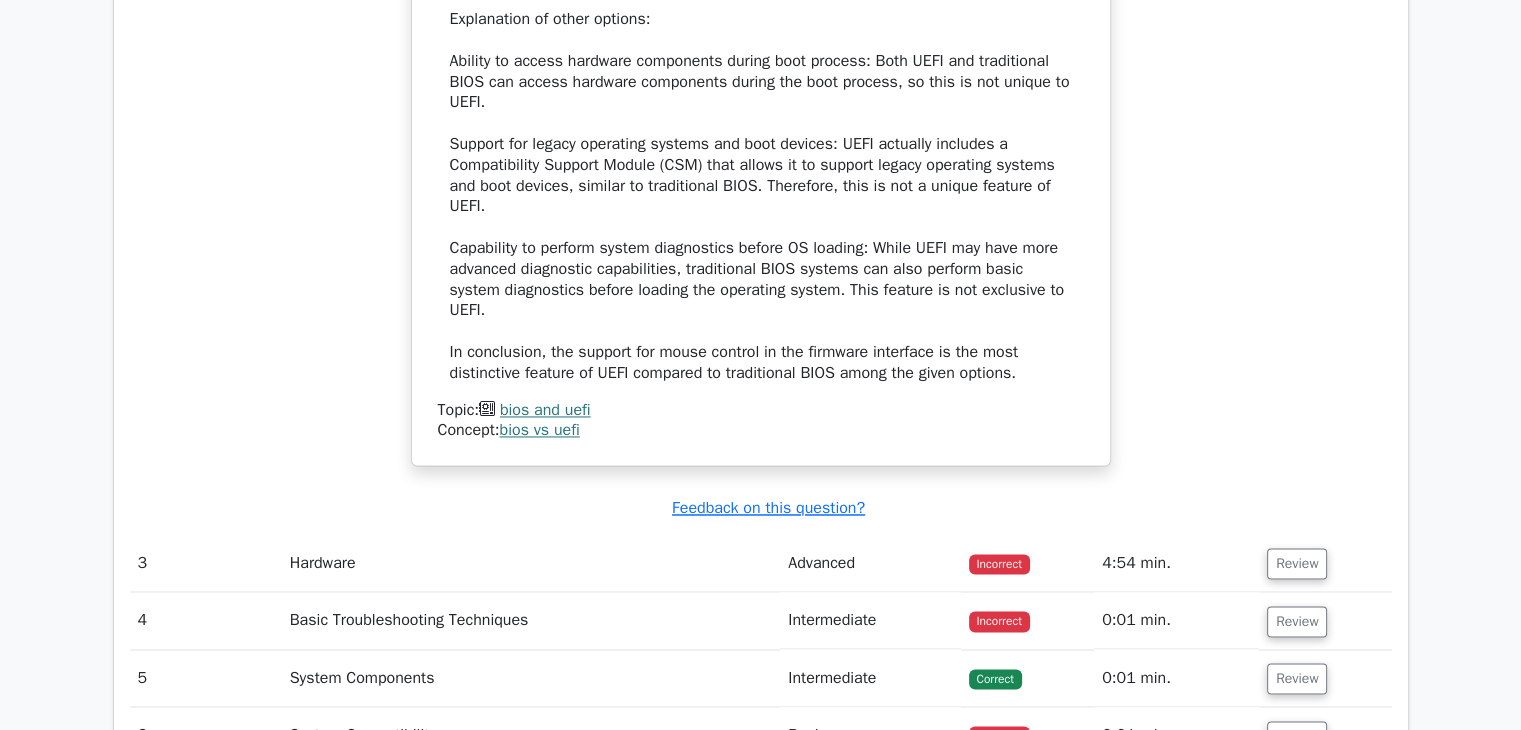 scroll, scrollTop: 3036, scrollLeft: 0, axis: vertical 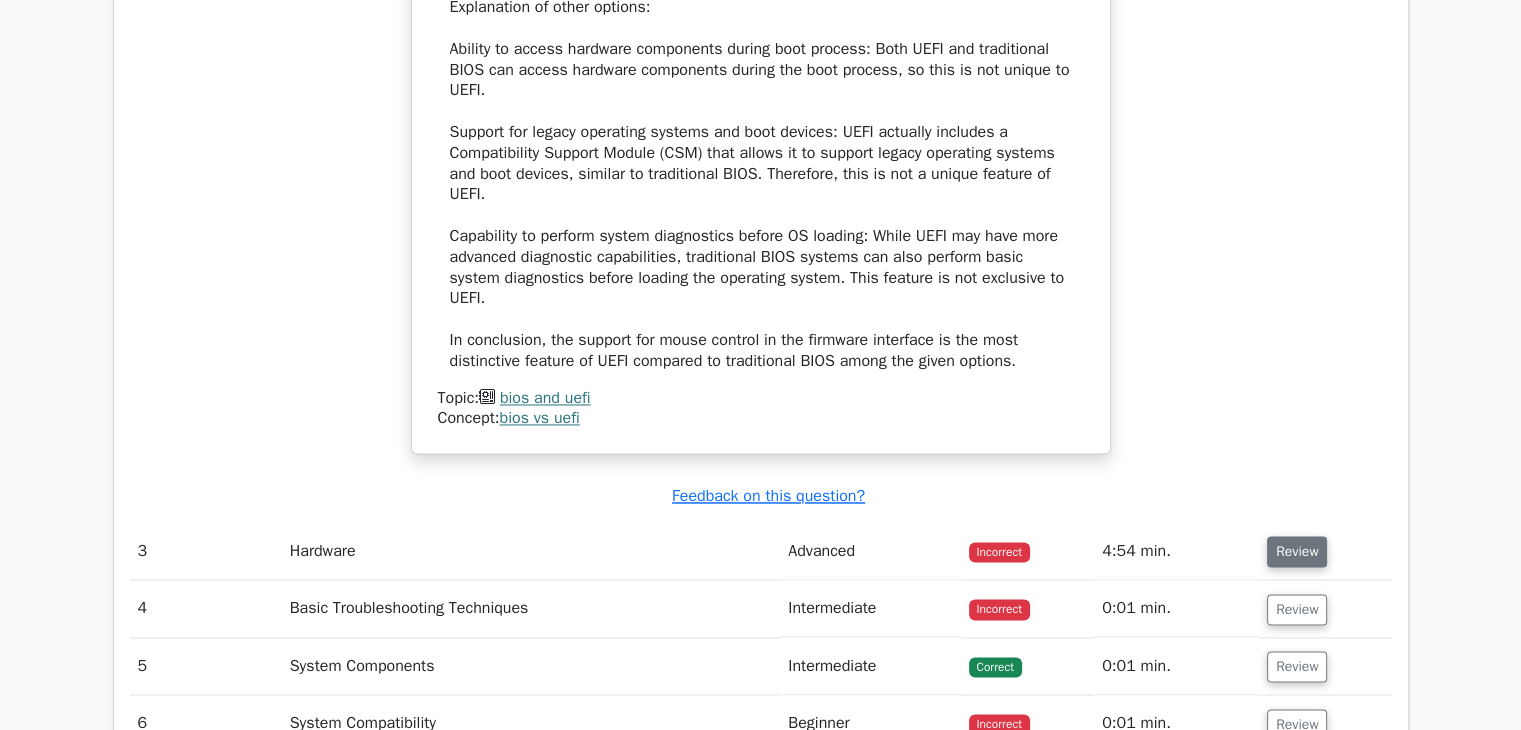 click on "Review" at bounding box center [1297, 551] 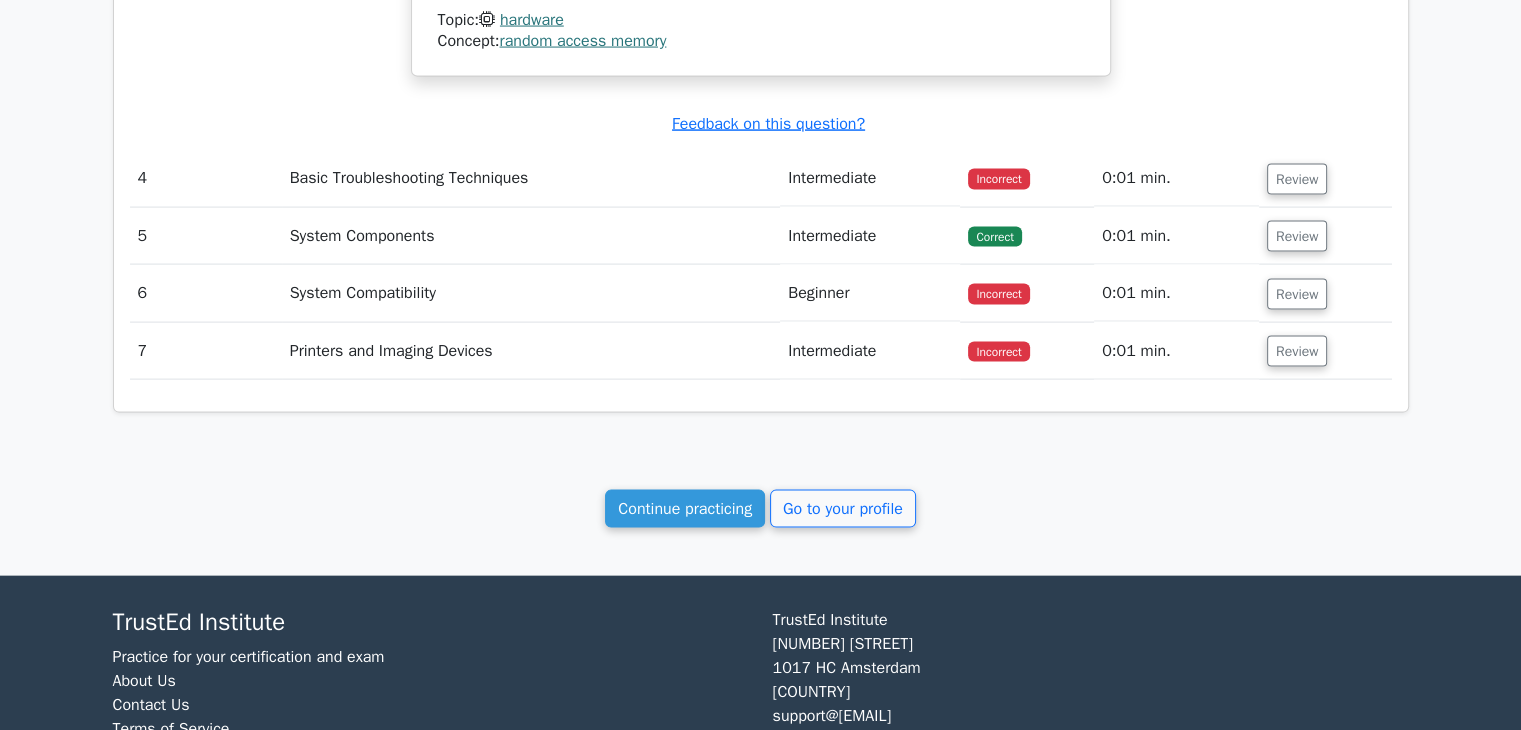 scroll, scrollTop: 4215, scrollLeft: 0, axis: vertical 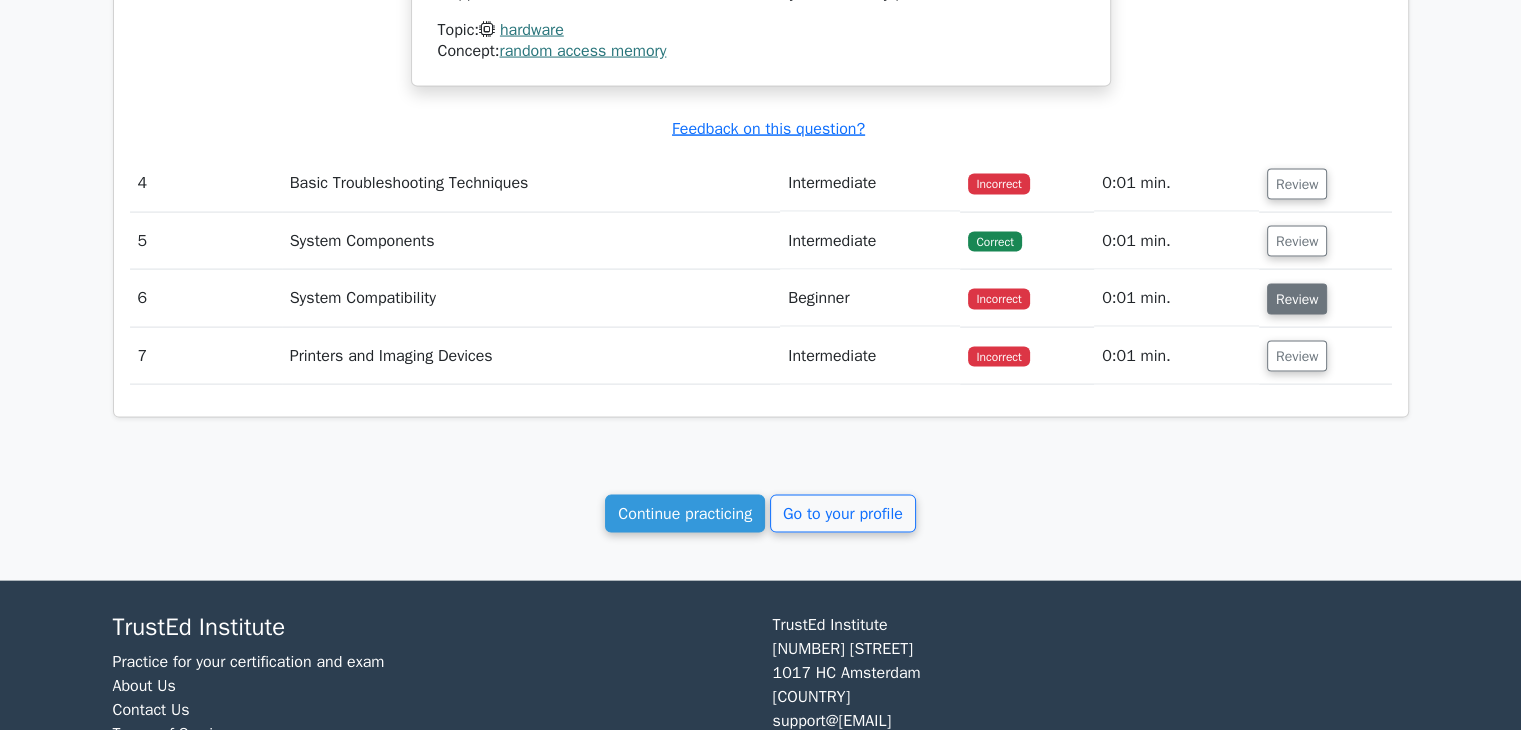 click on "Review" at bounding box center [1297, 299] 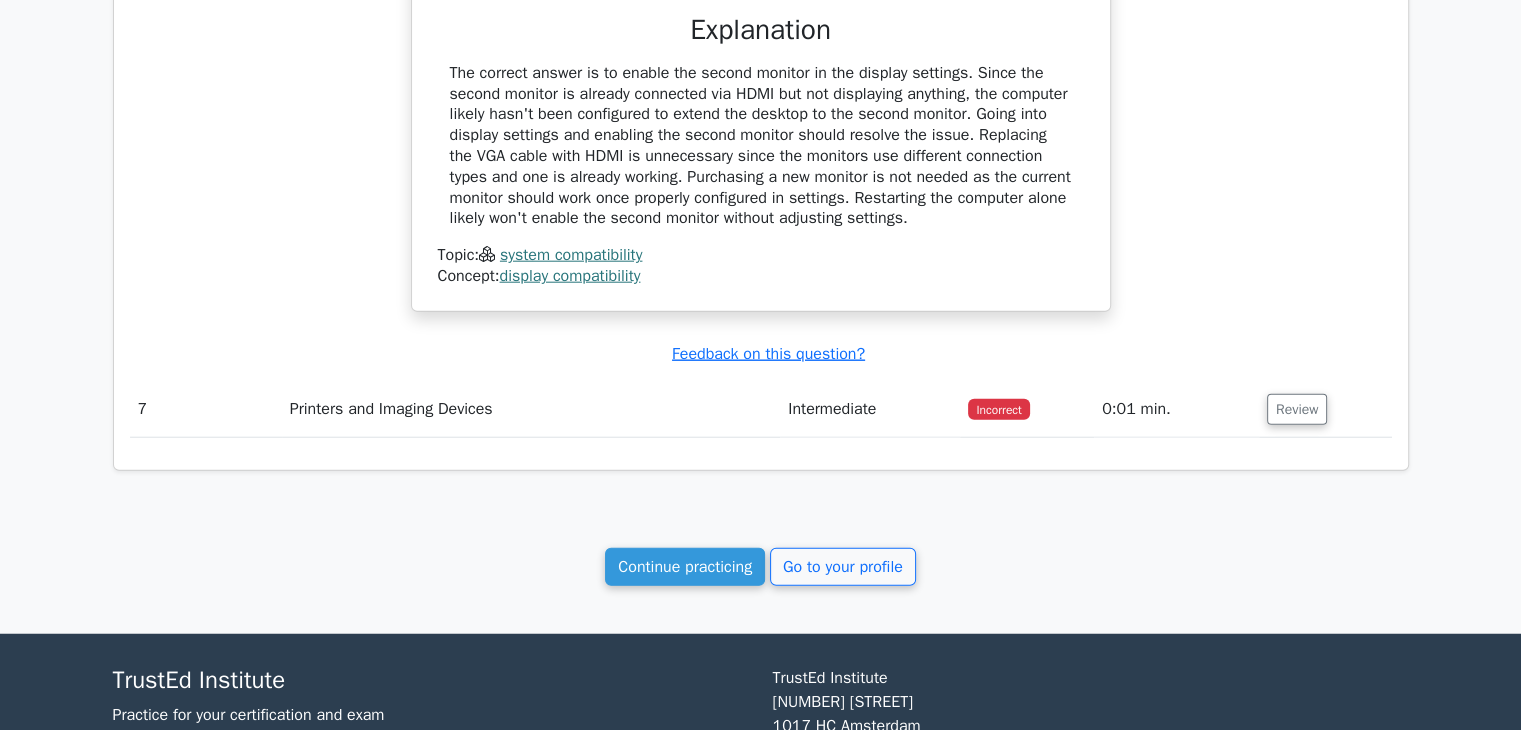 scroll, scrollTop: 4945, scrollLeft: 0, axis: vertical 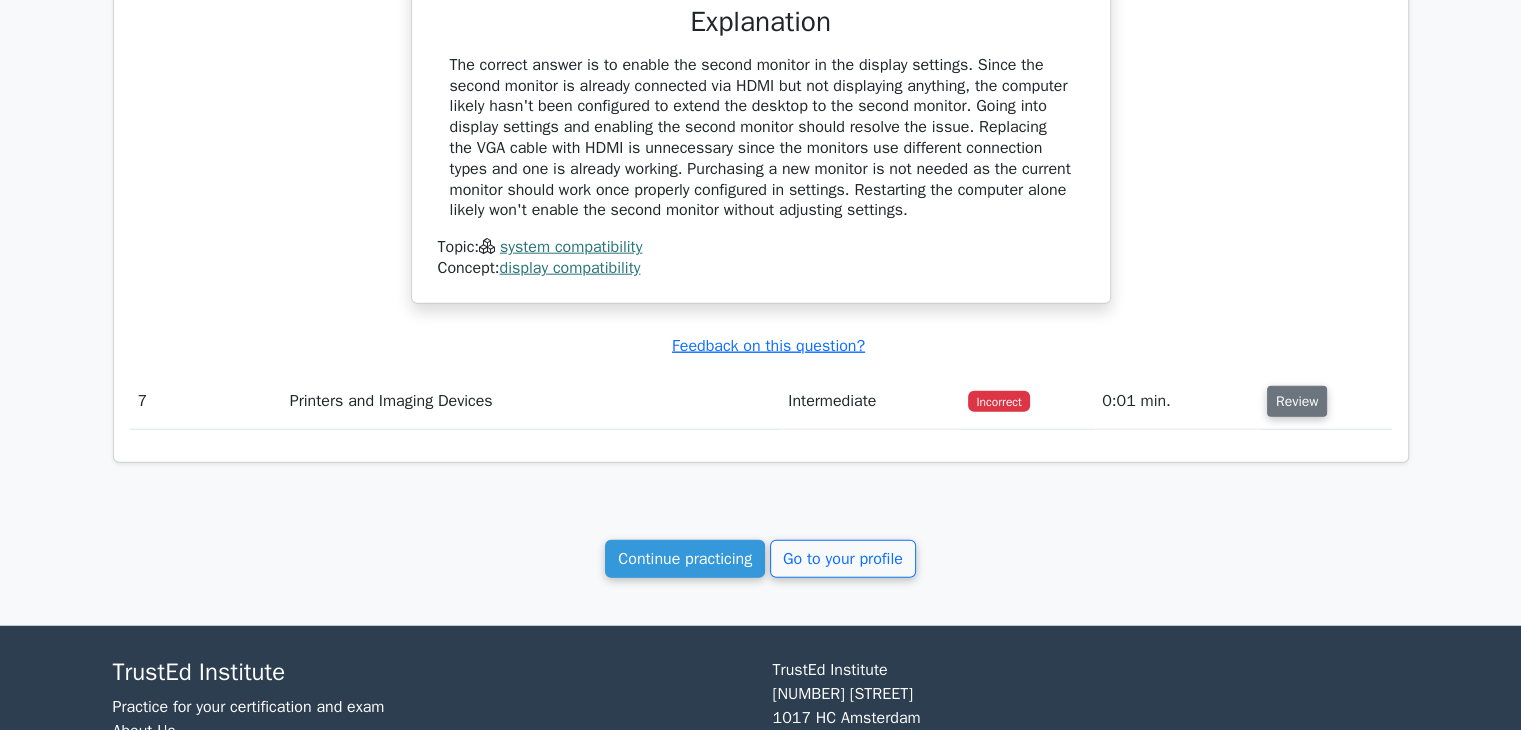 click on "Review" at bounding box center (1297, 401) 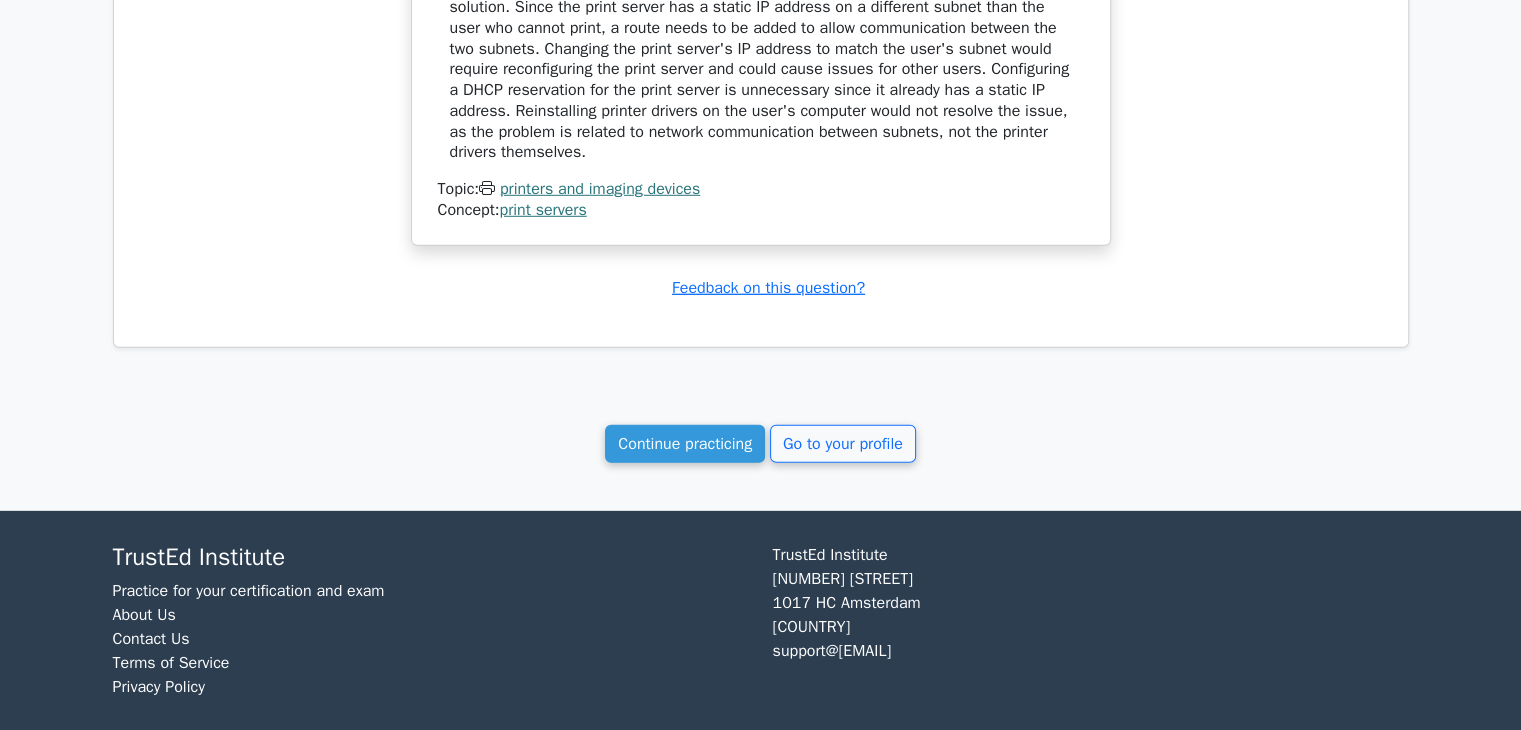 scroll, scrollTop: 5875, scrollLeft: 0, axis: vertical 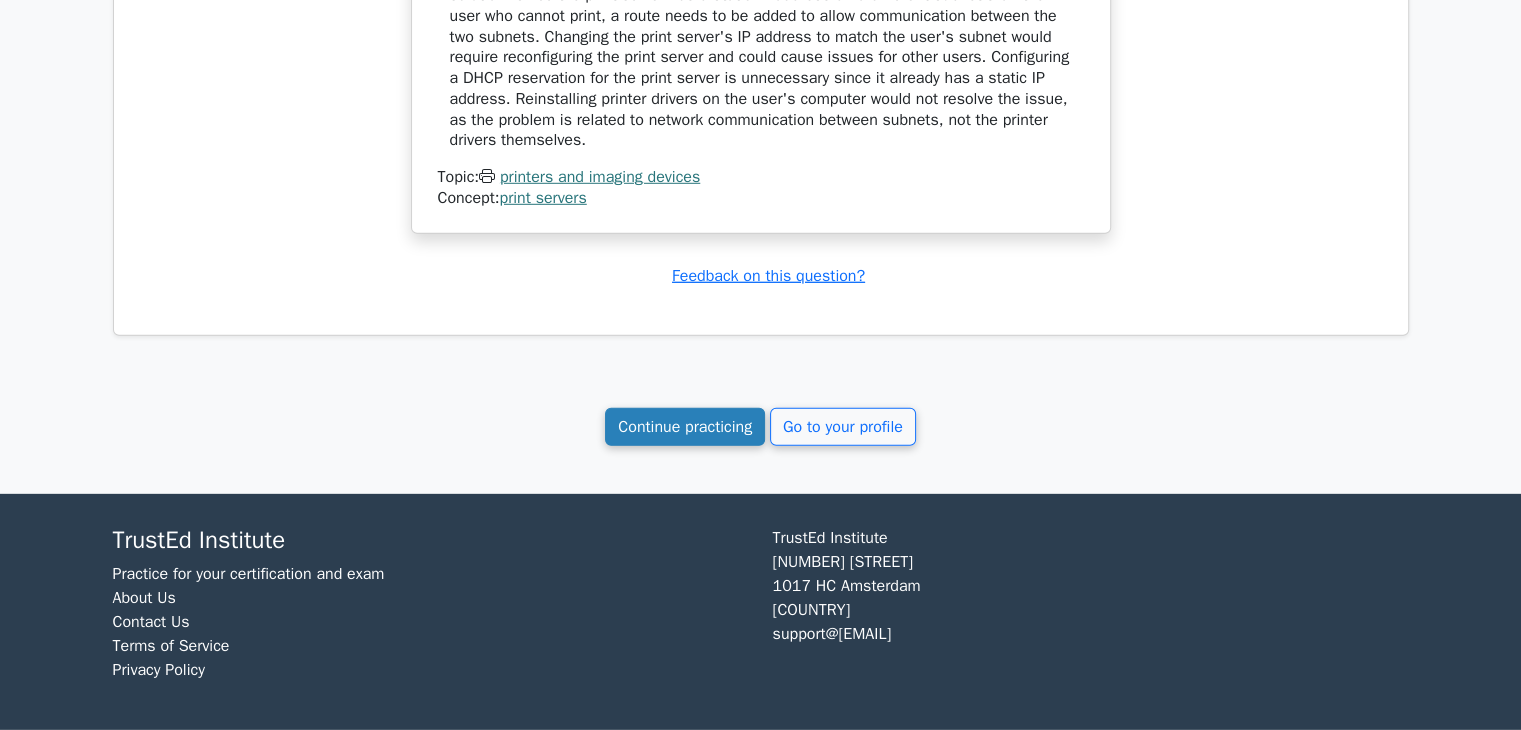 click on "Continue practicing" at bounding box center [685, 427] 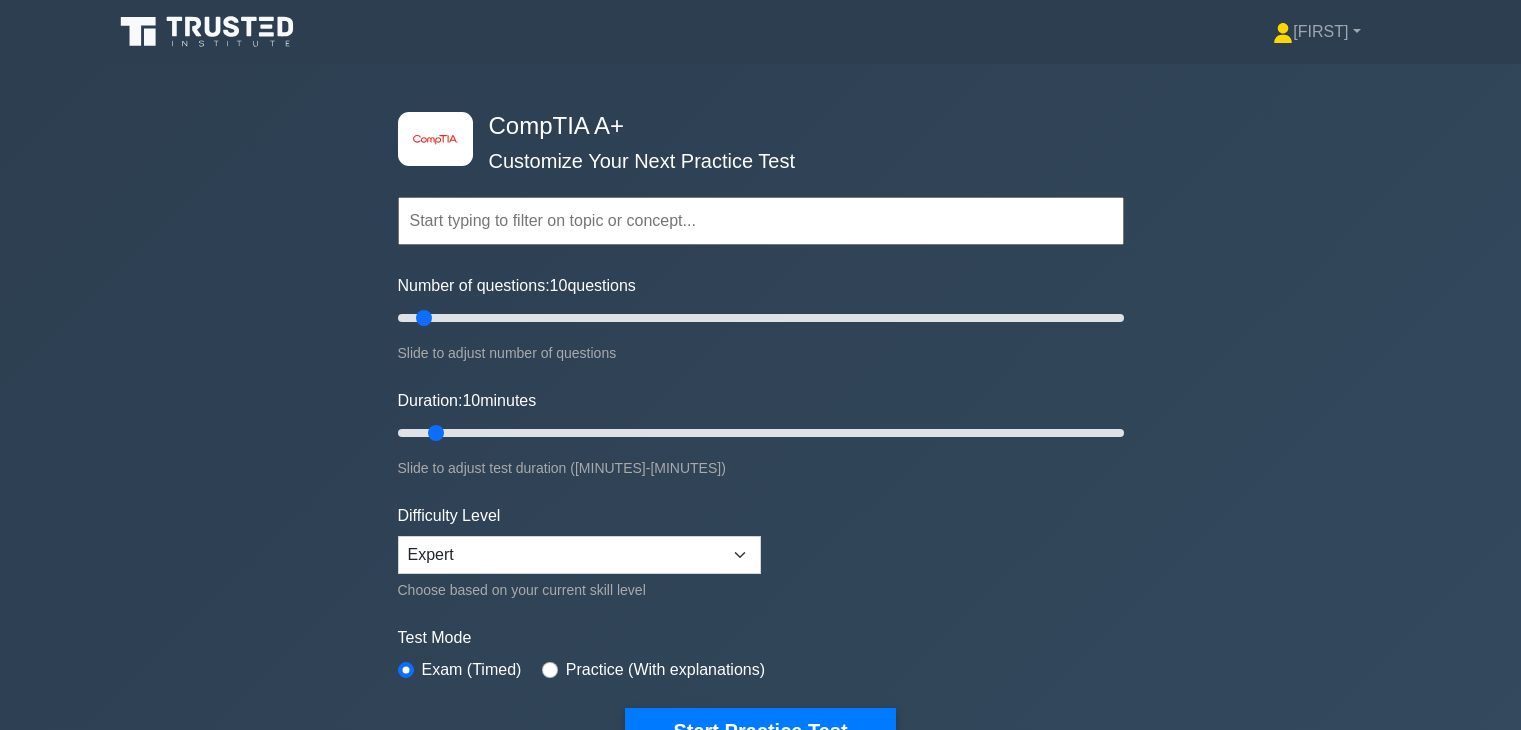 scroll, scrollTop: 0, scrollLeft: 0, axis: both 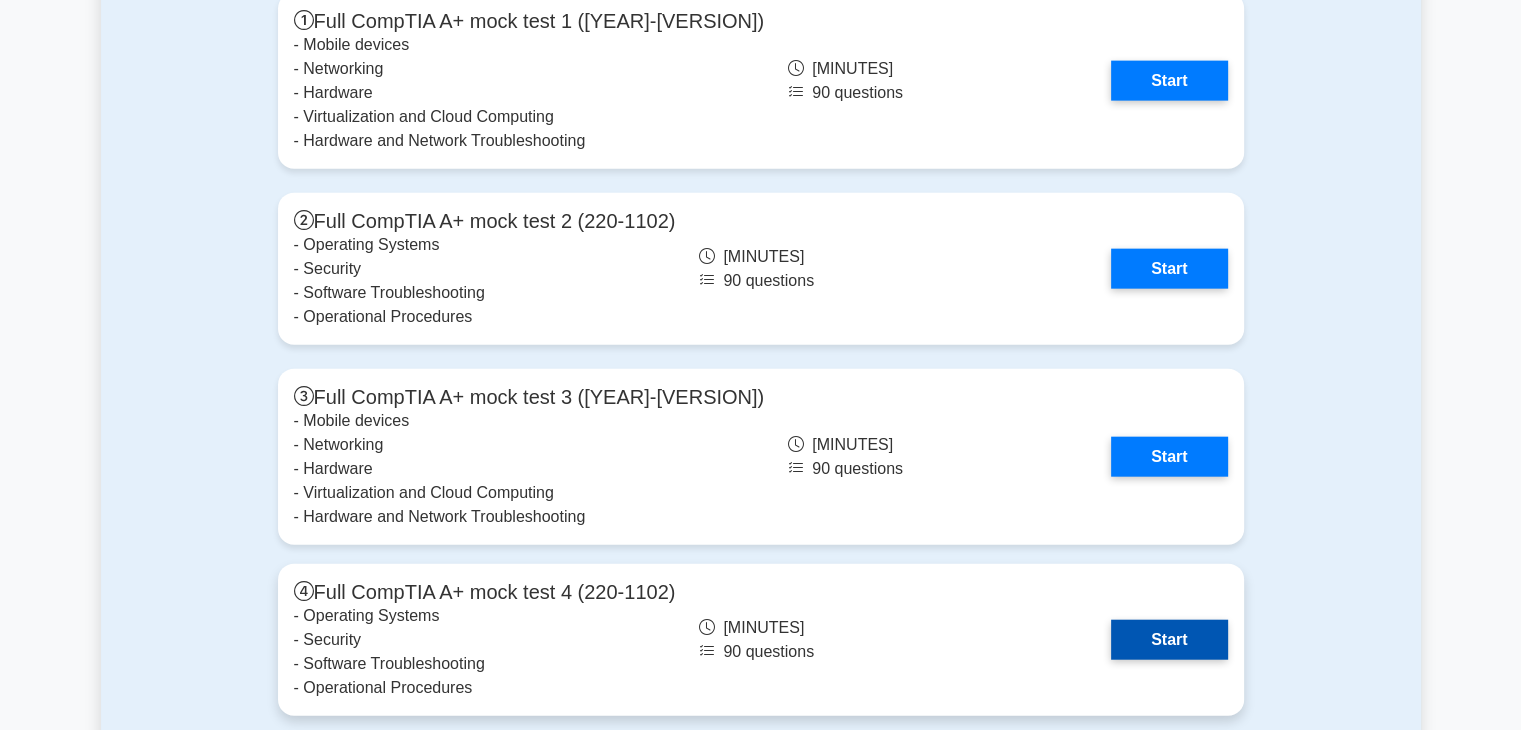 click on "Start" at bounding box center (1169, 640) 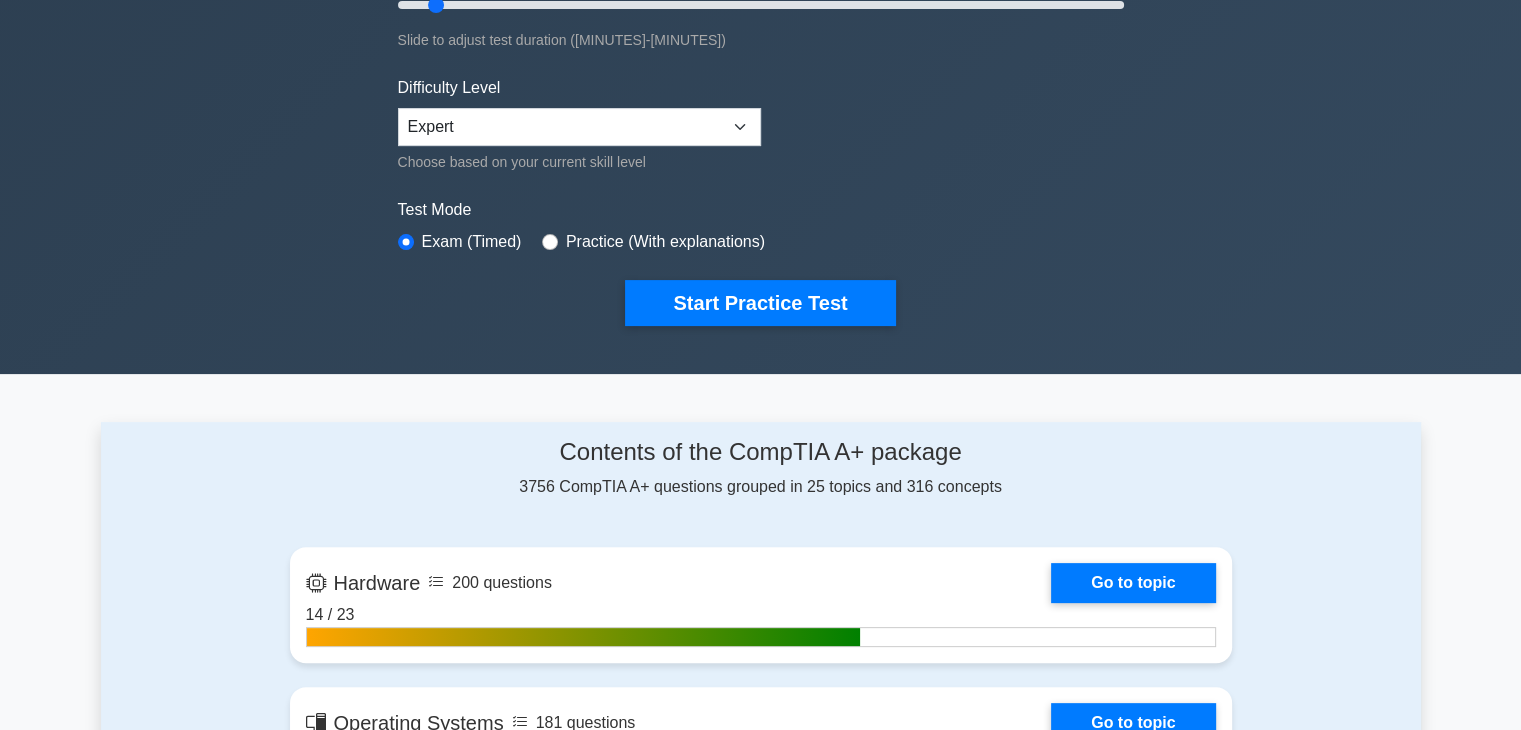 scroll, scrollTop: 420, scrollLeft: 0, axis: vertical 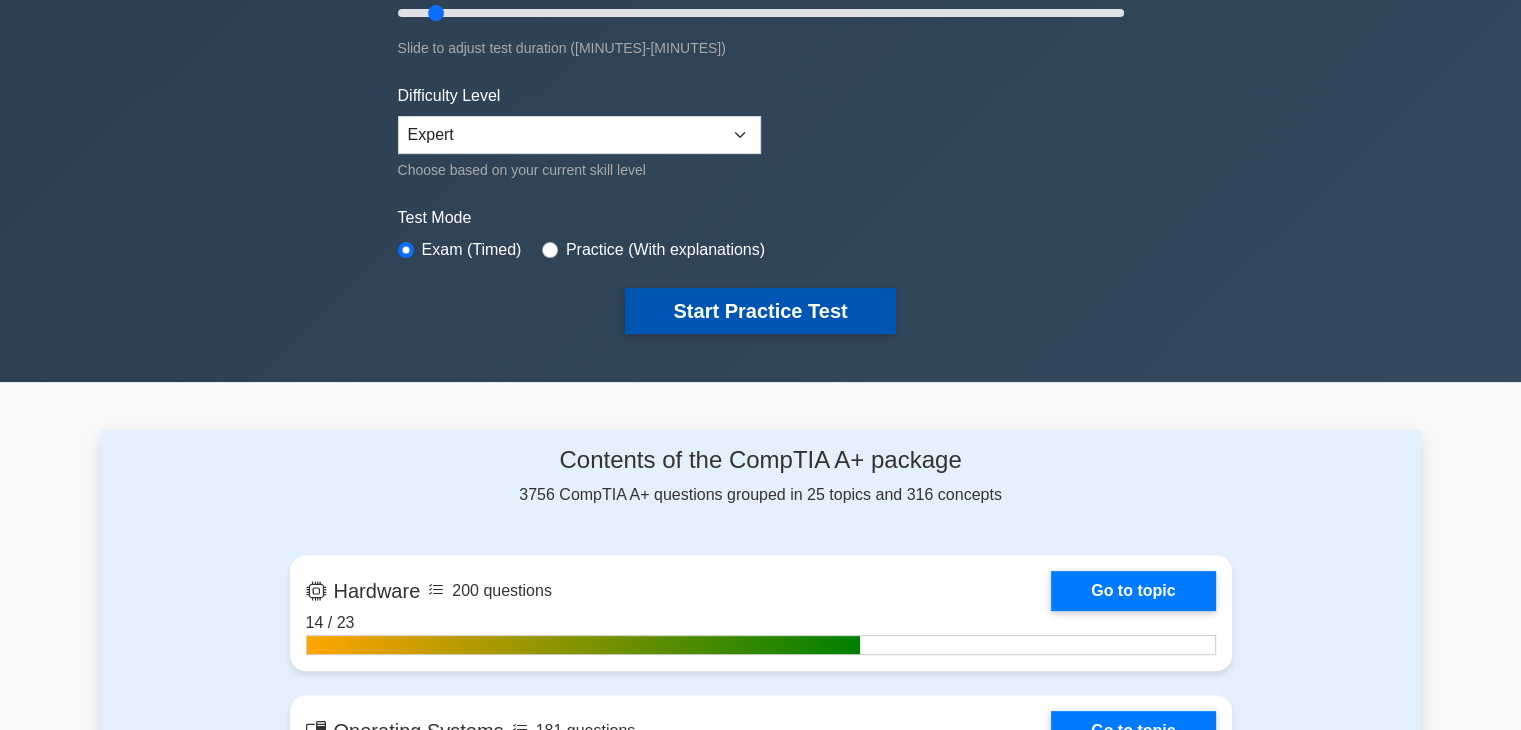 click on "Start Practice Test" at bounding box center (760, 311) 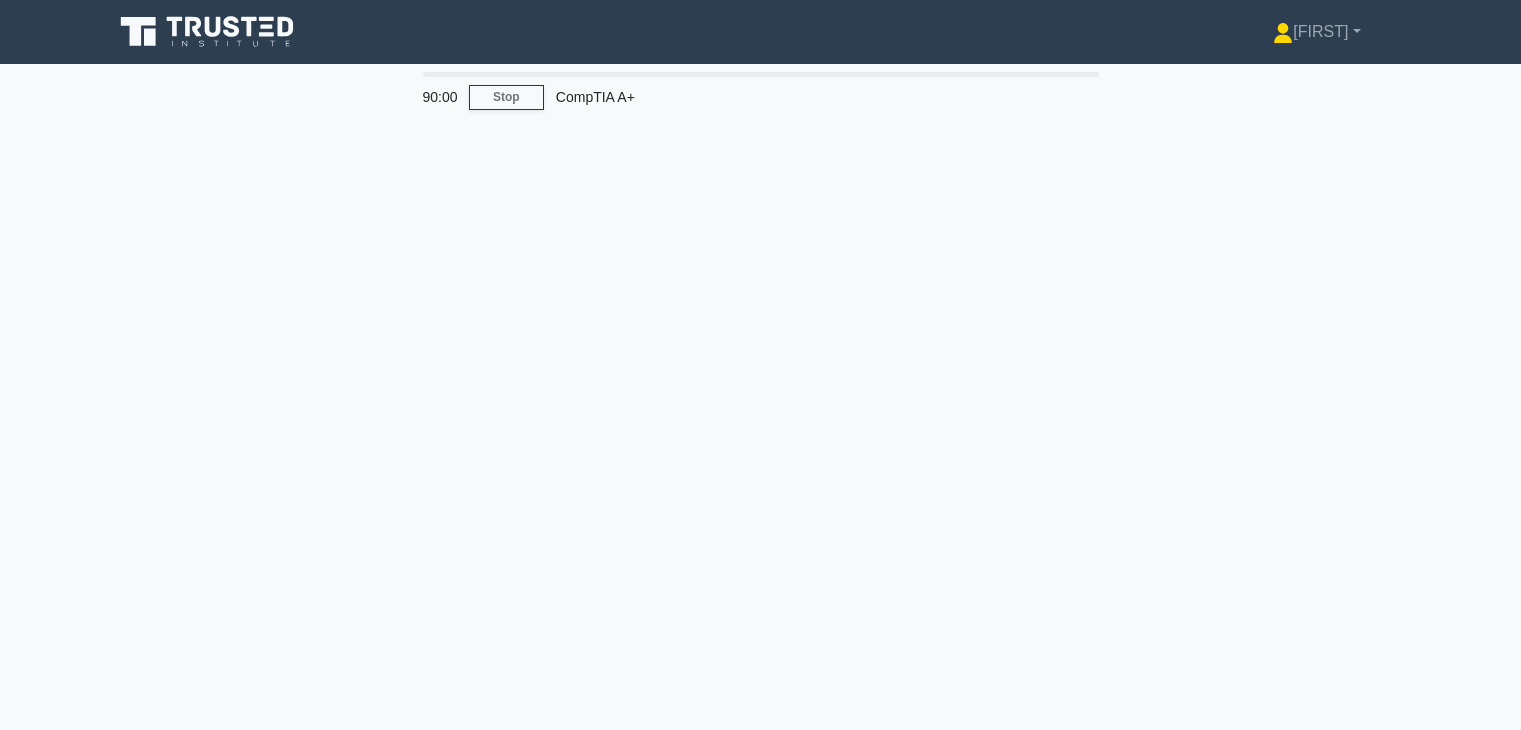 scroll, scrollTop: 0, scrollLeft: 0, axis: both 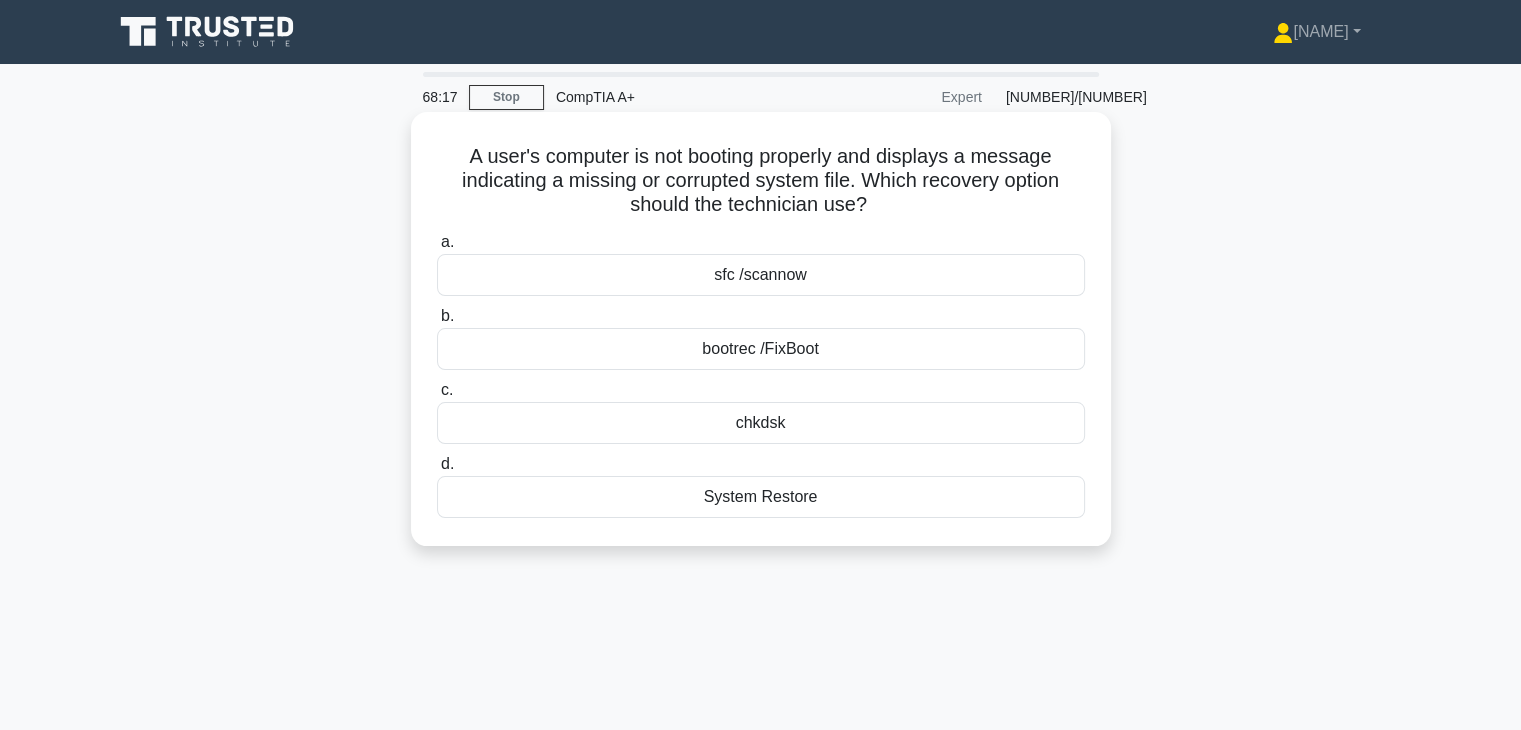 click on "chkdsk" at bounding box center [761, 423] 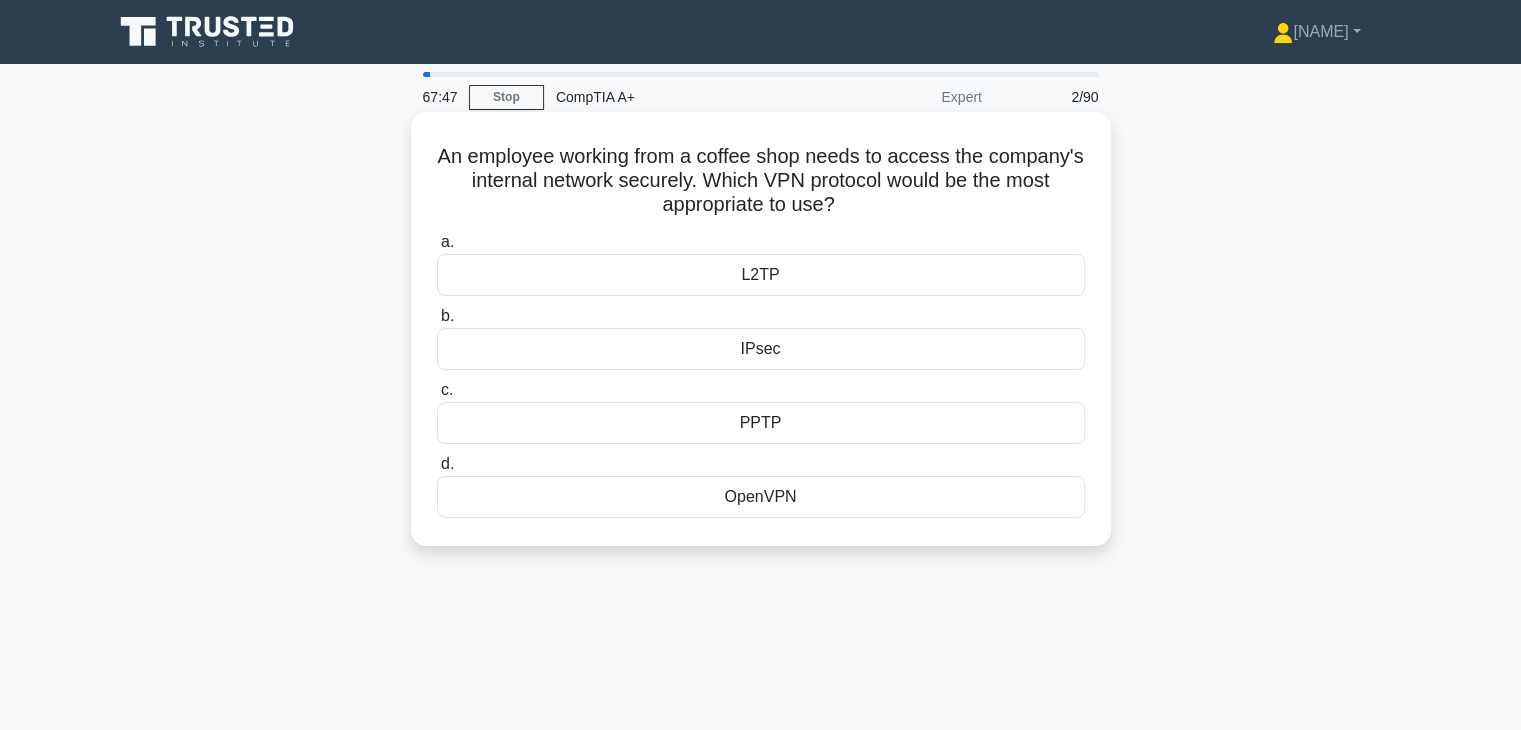 click on "OpenVPN" at bounding box center [761, 497] 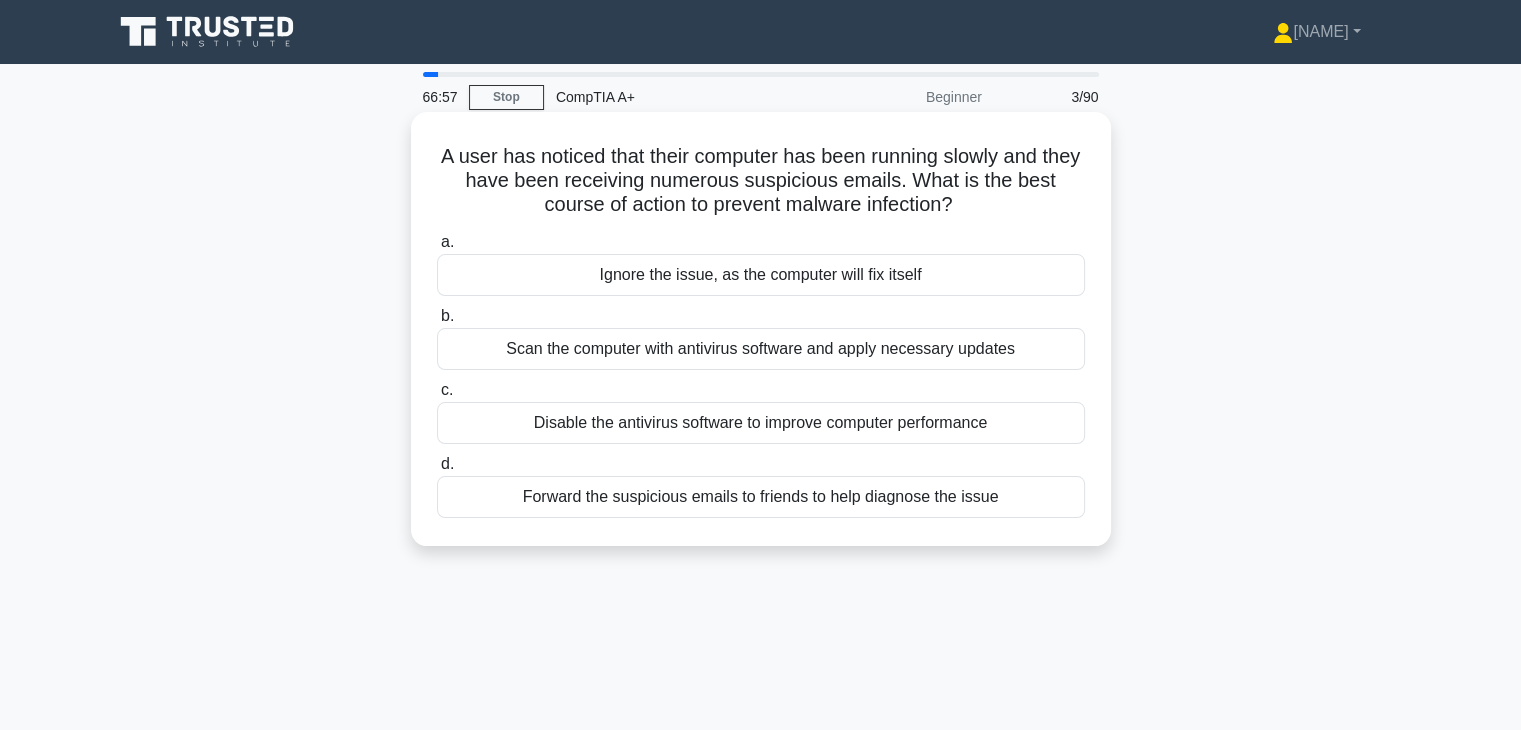 click on "Scan the computer with antivirus software and apply necessary updates" at bounding box center (761, 349) 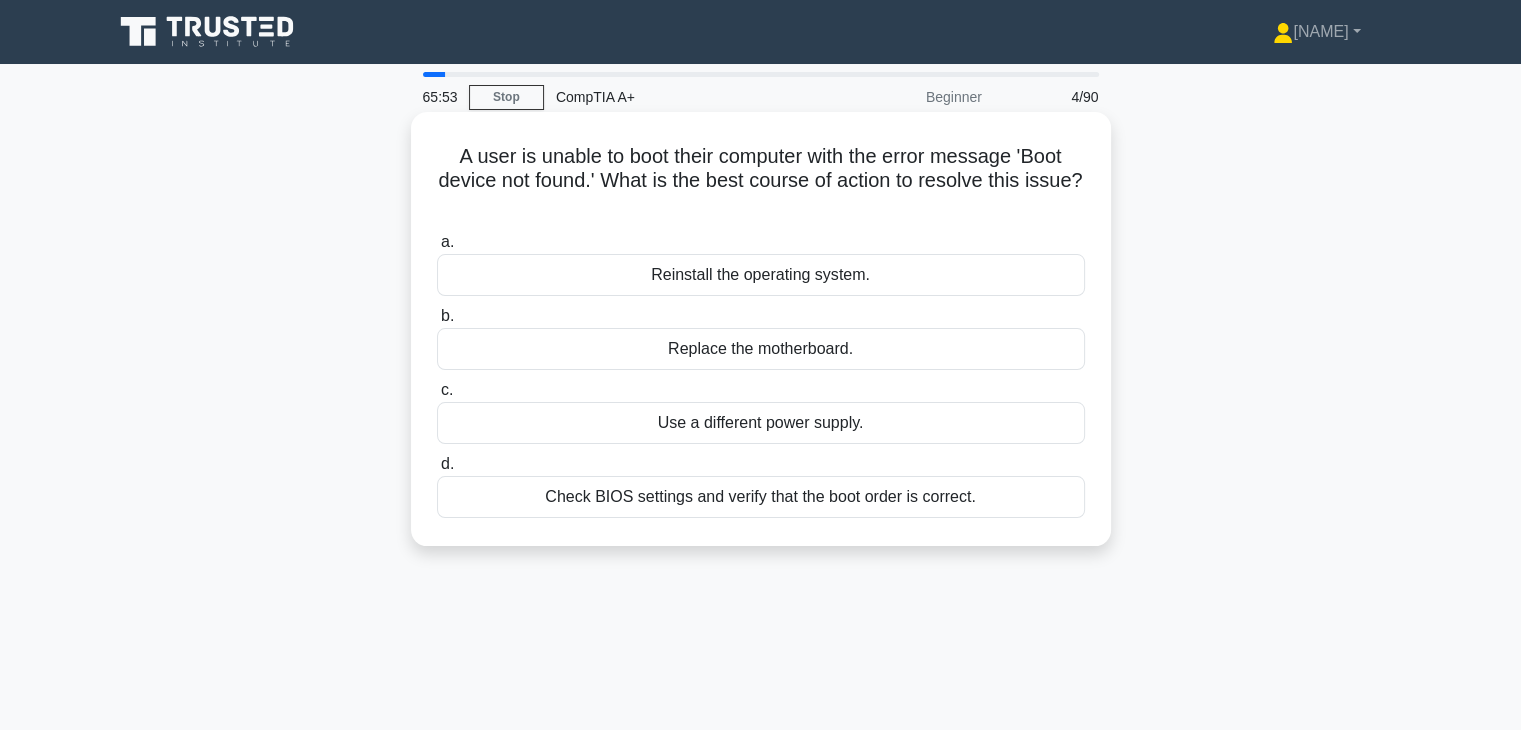 click on "Check BIOS settings and verify that the boot order is correct." at bounding box center (761, 497) 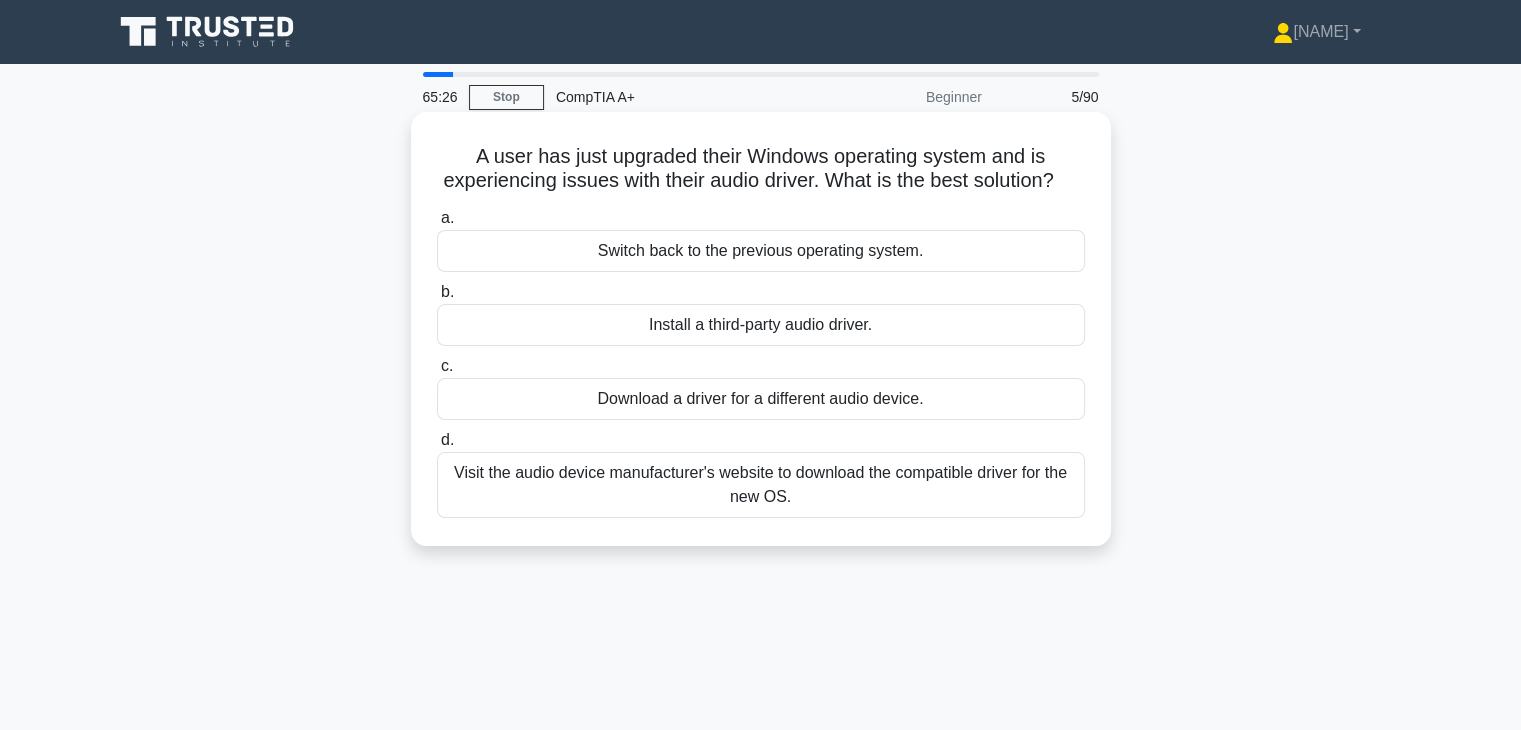 click on "Visit the audio device manufacturer's website to download the compatible driver for the new OS." at bounding box center (761, 485) 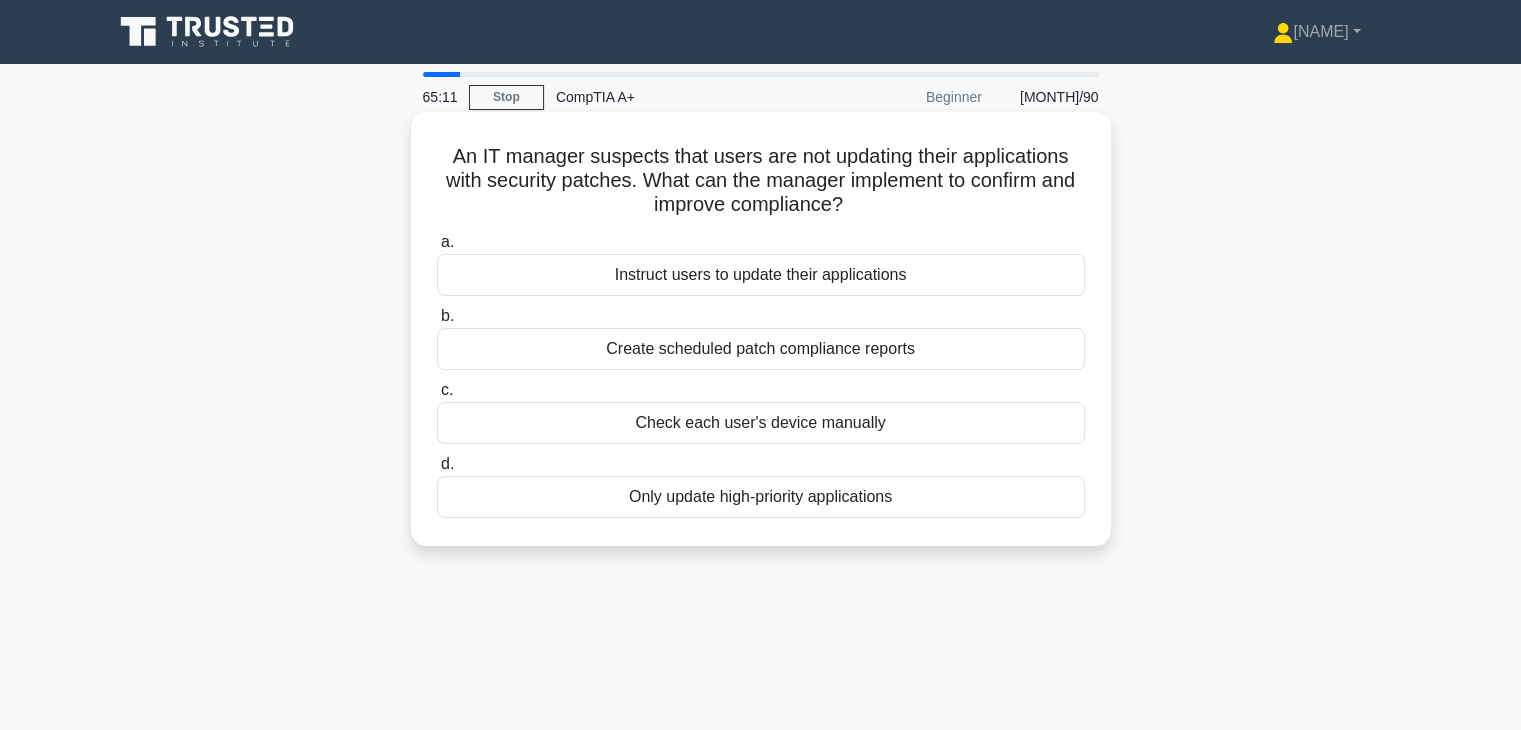 click on "Instruct users to update their applications" at bounding box center [761, 275] 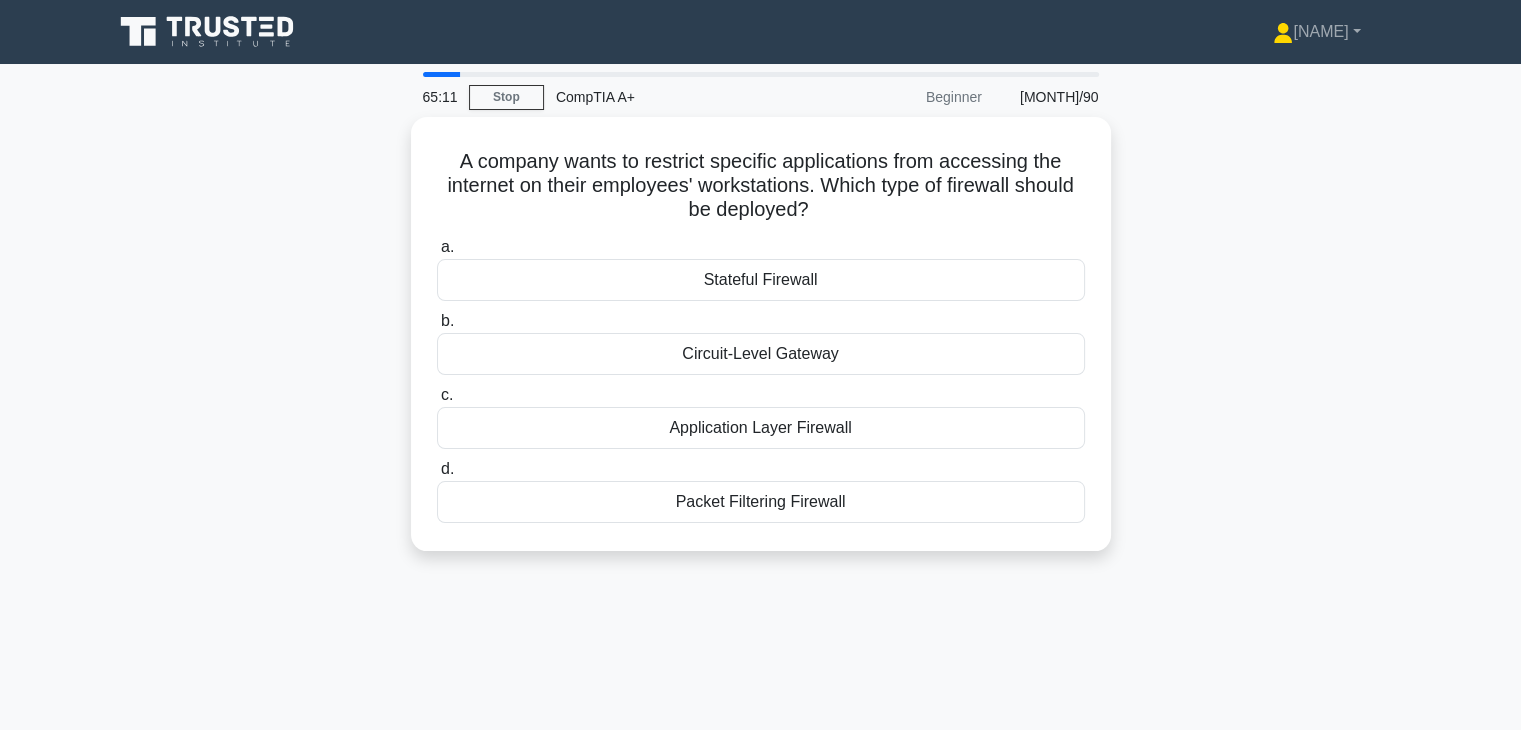 click on "Stateful Firewall" at bounding box center [761, 280] 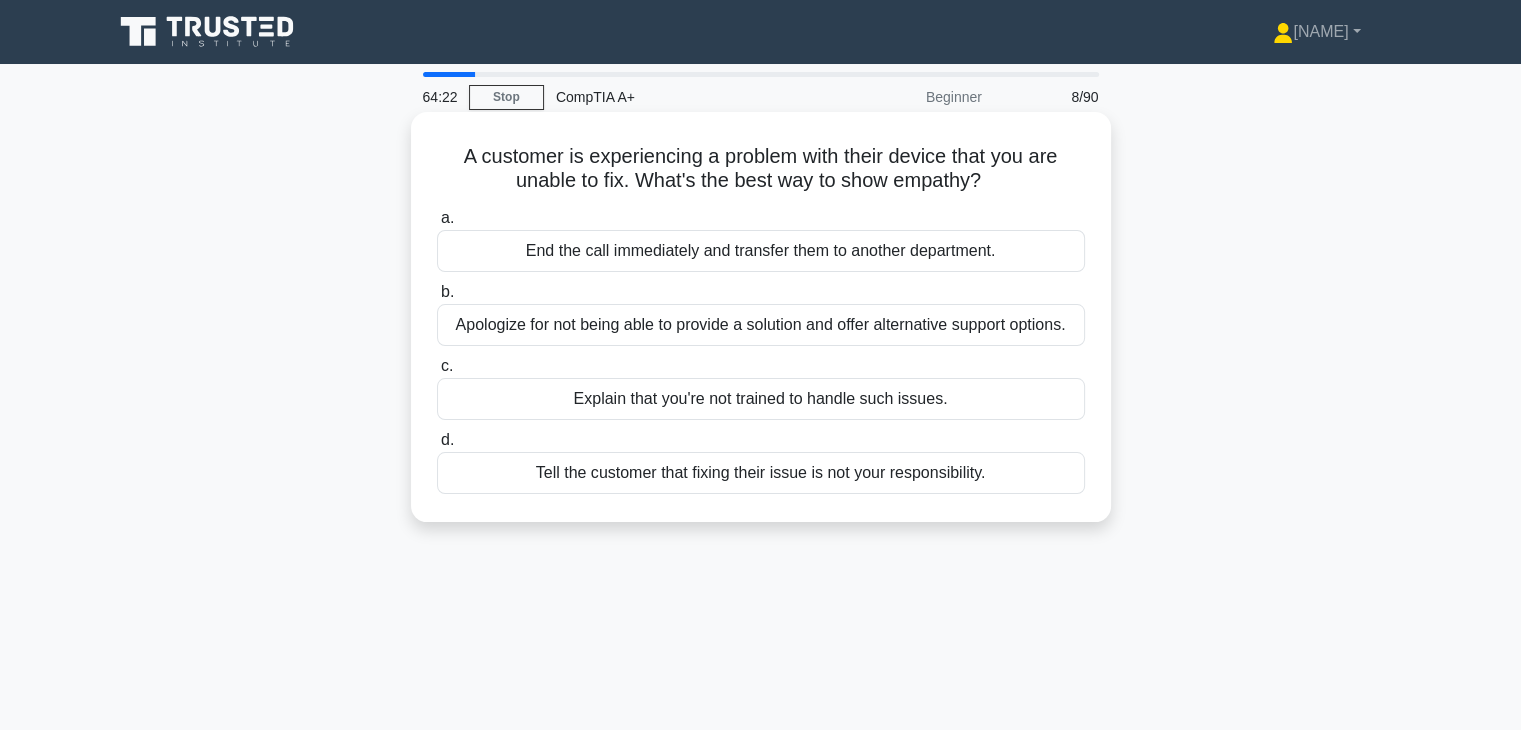 click on "Apologize for not being able to provide a solution and offer alternative support options." at bounding box center (761, 325) 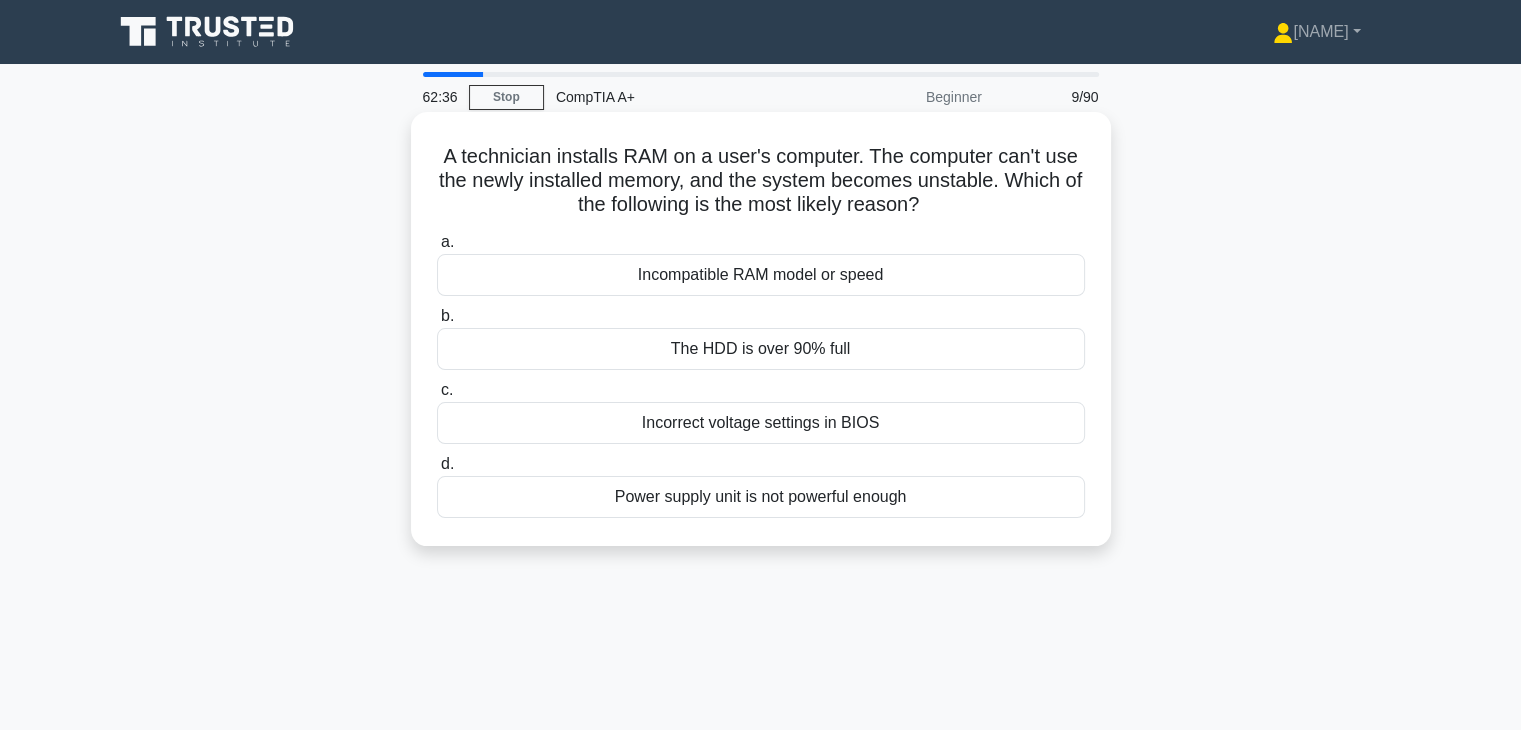 click on "Incompatible RAM model or speed" at bounding box center (761, 275) 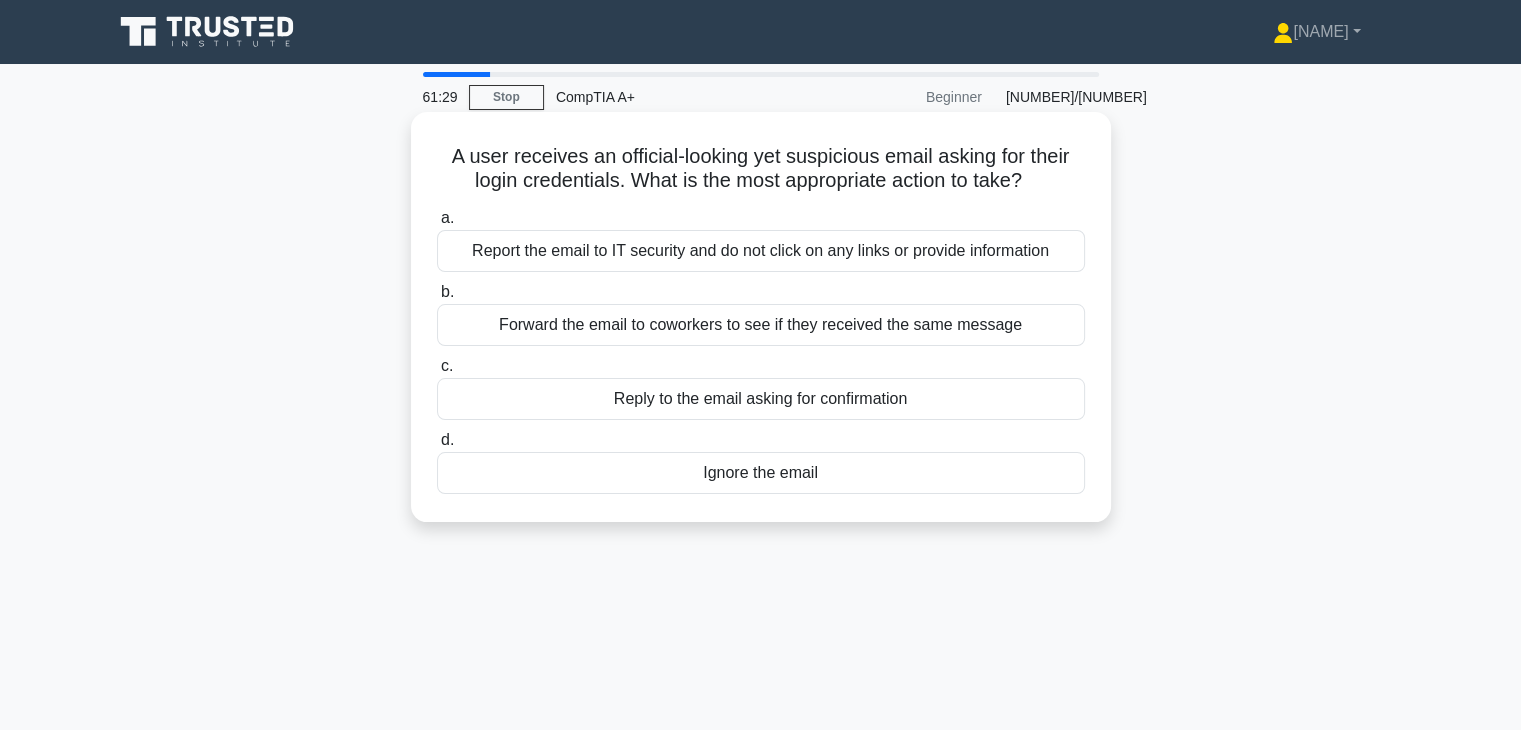 click on "Report the email to IT security and do not click on any links or provide information" at bounding box center (761, 251) 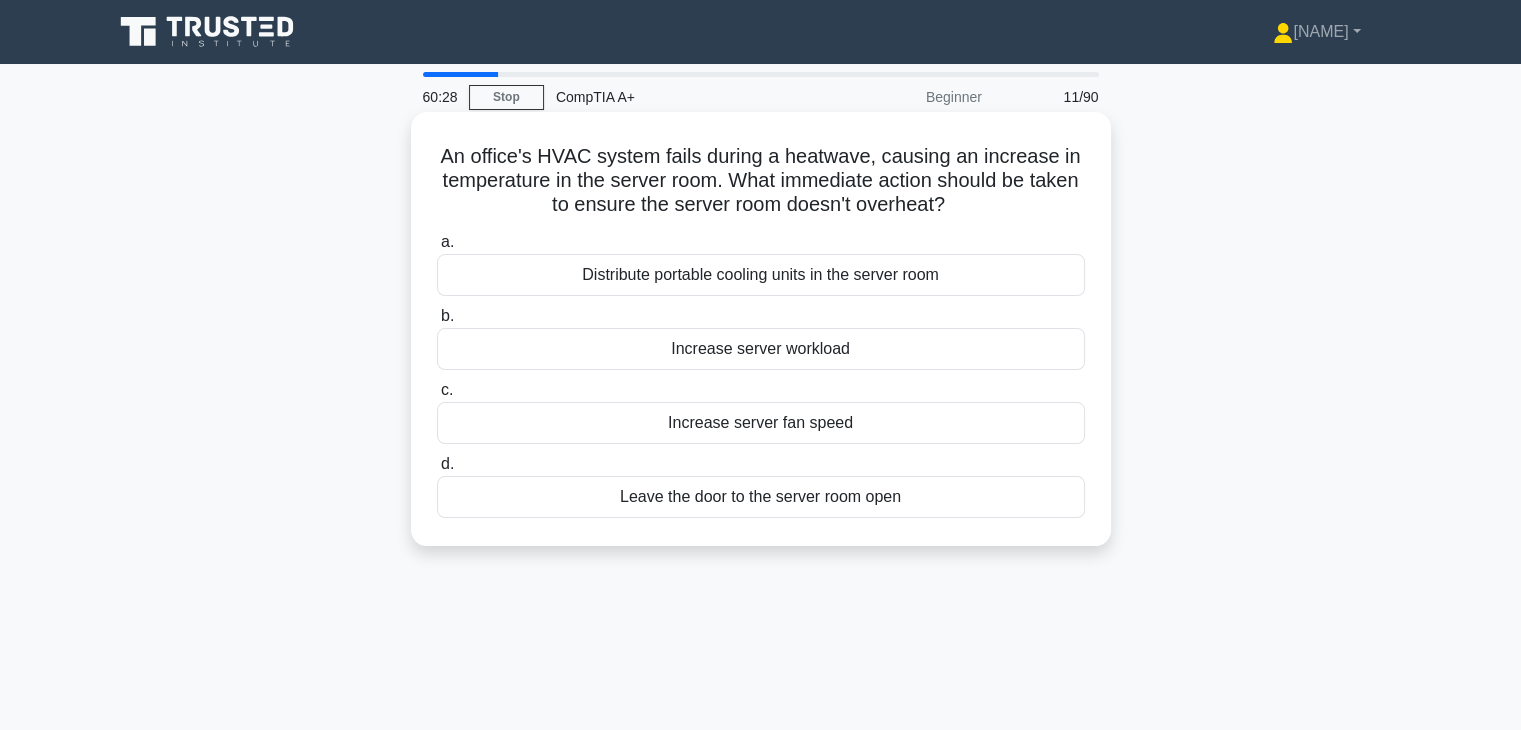 click on "Distribute portable cooling units in the server room" at bounding box center [761, 275] 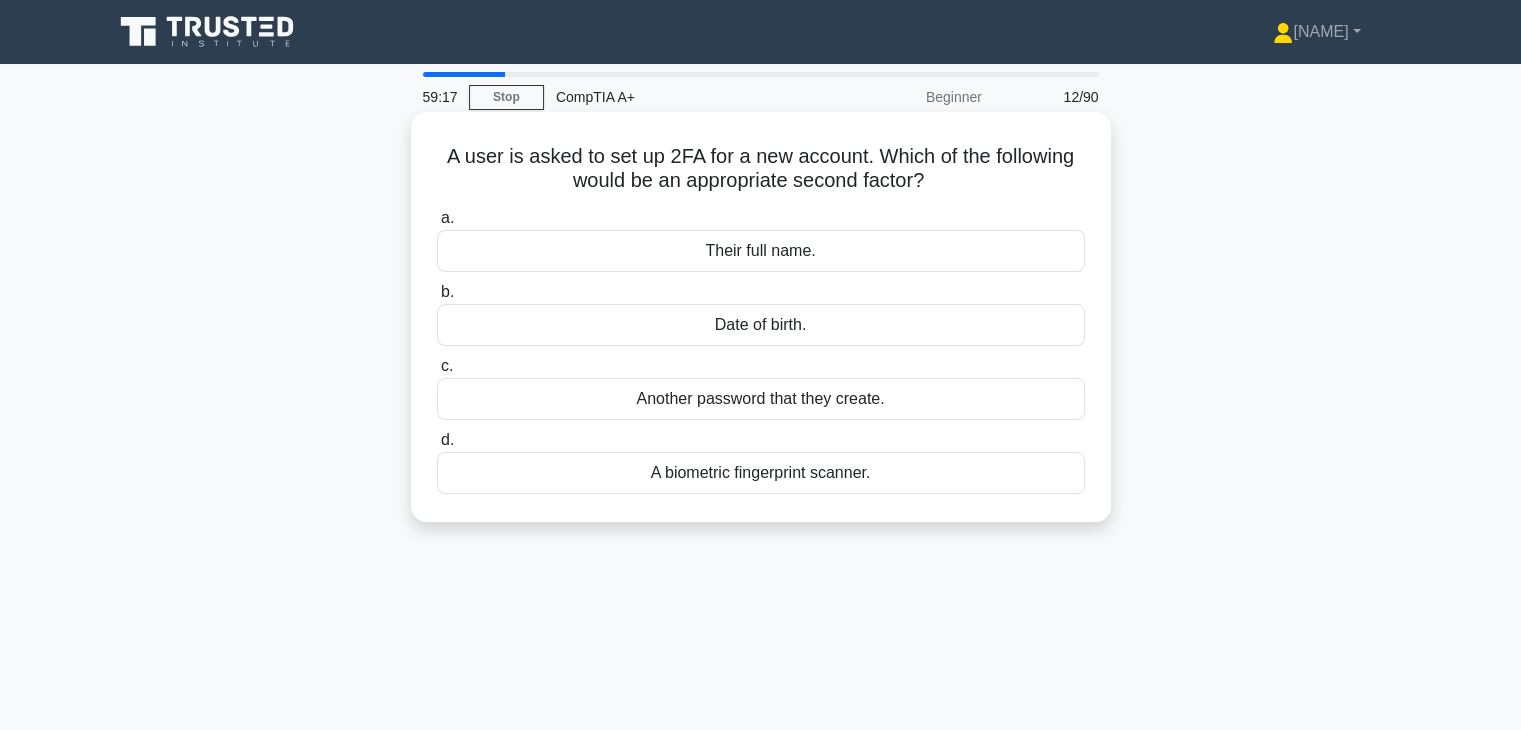 click on "A biometric fingerprint scanner." at bounding box center [761, 473] 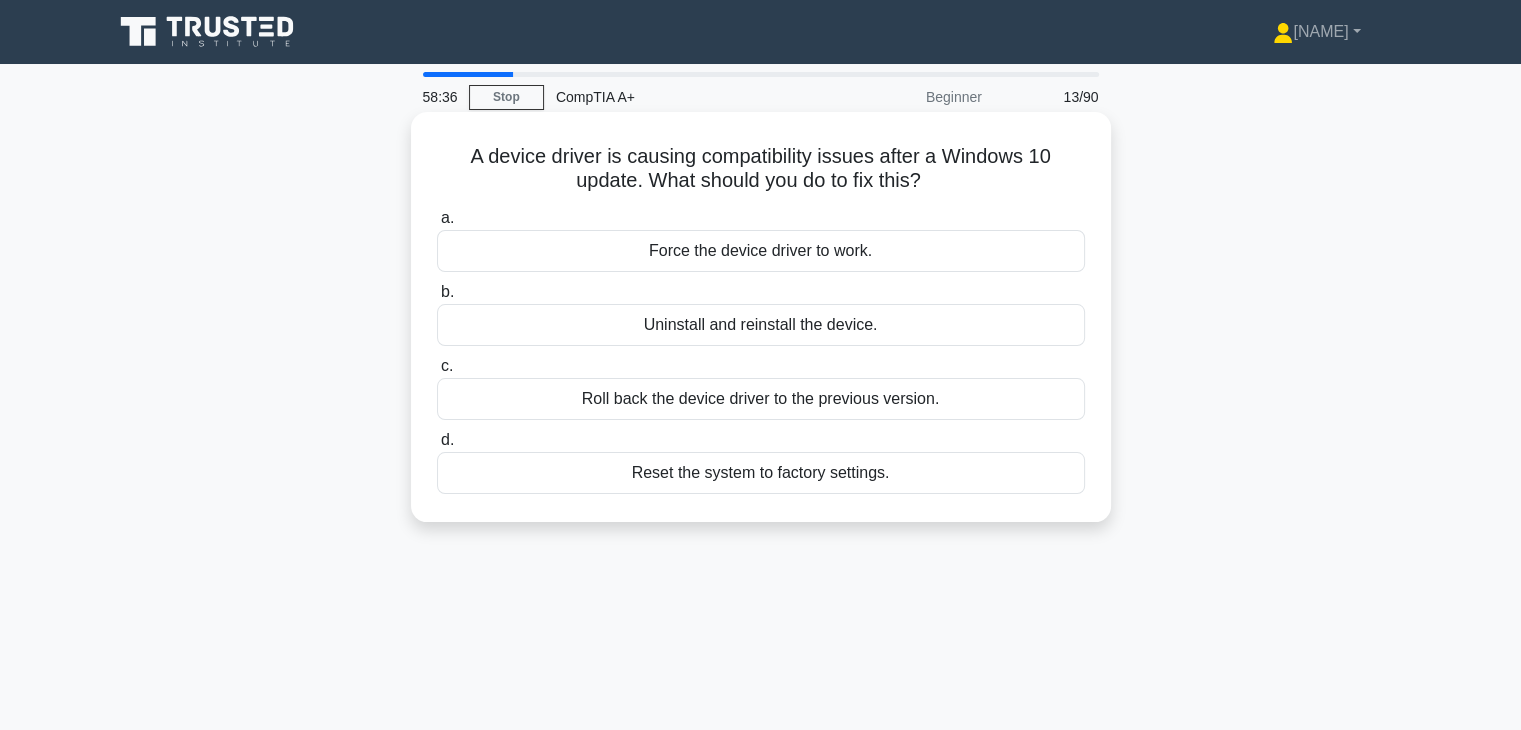 click on "Roll back the device driver to the previous version." at bounding box center [761, 399] 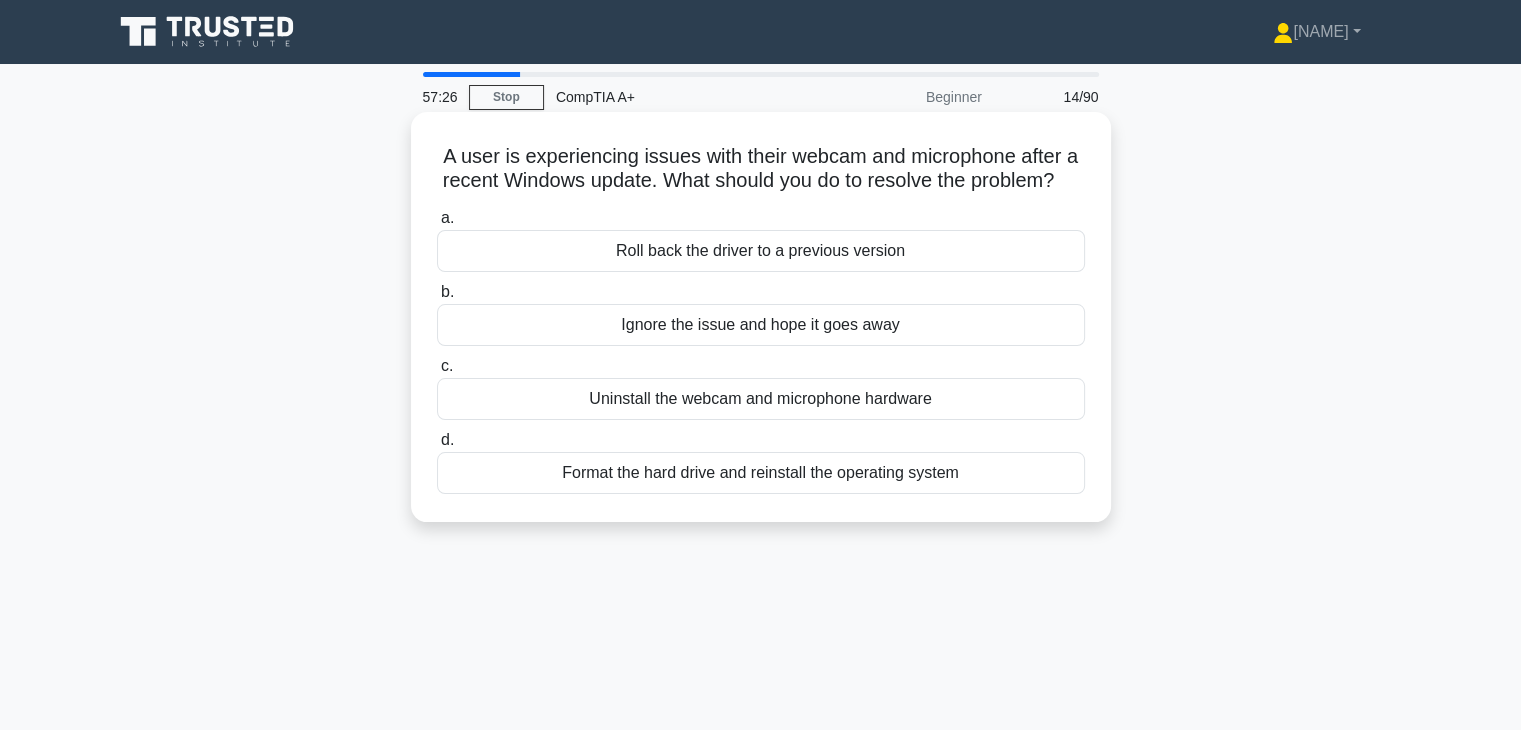 click on "Roll back the driver to a previous version" at bounding box center (761, 251) 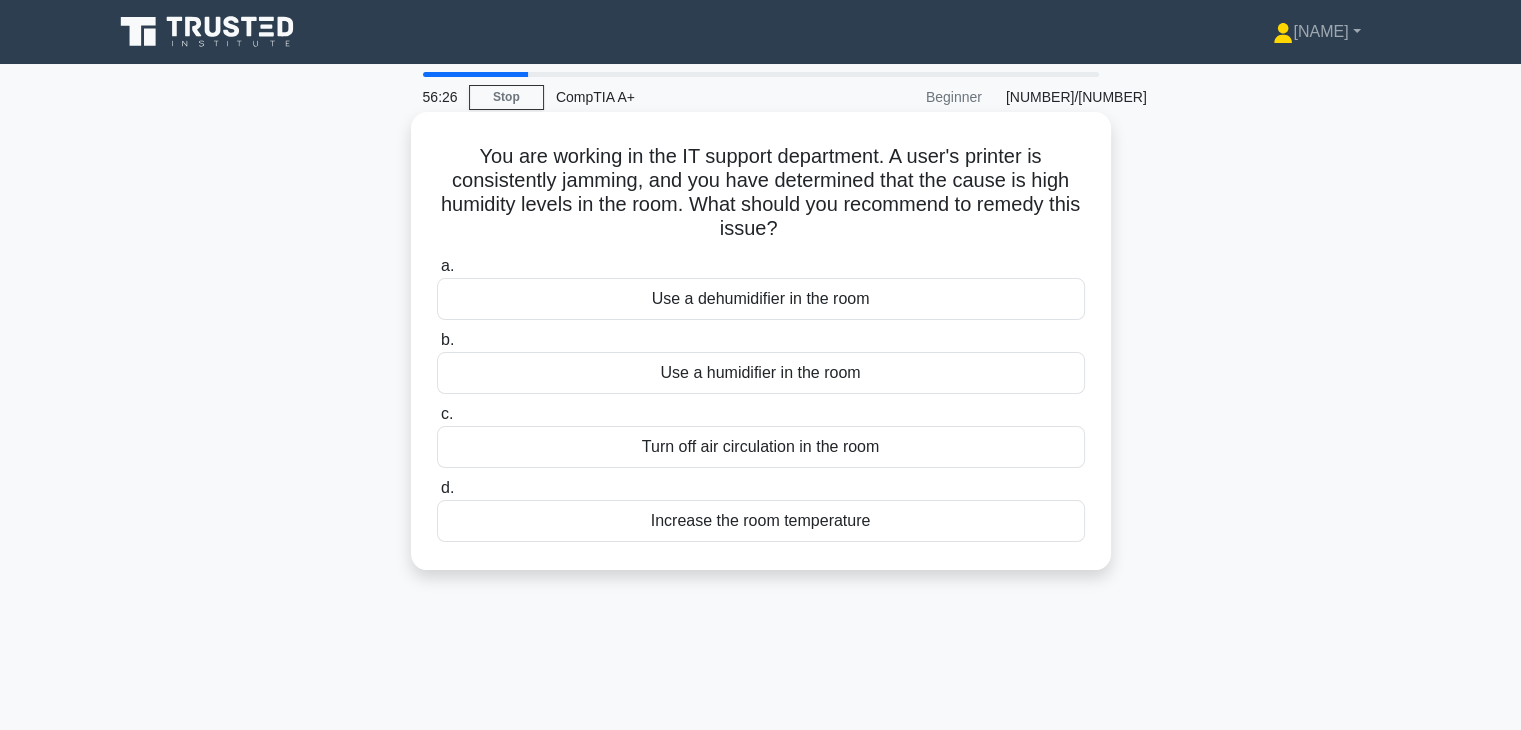 click on "Increase the room temperature" at bounding box center [761, 521] 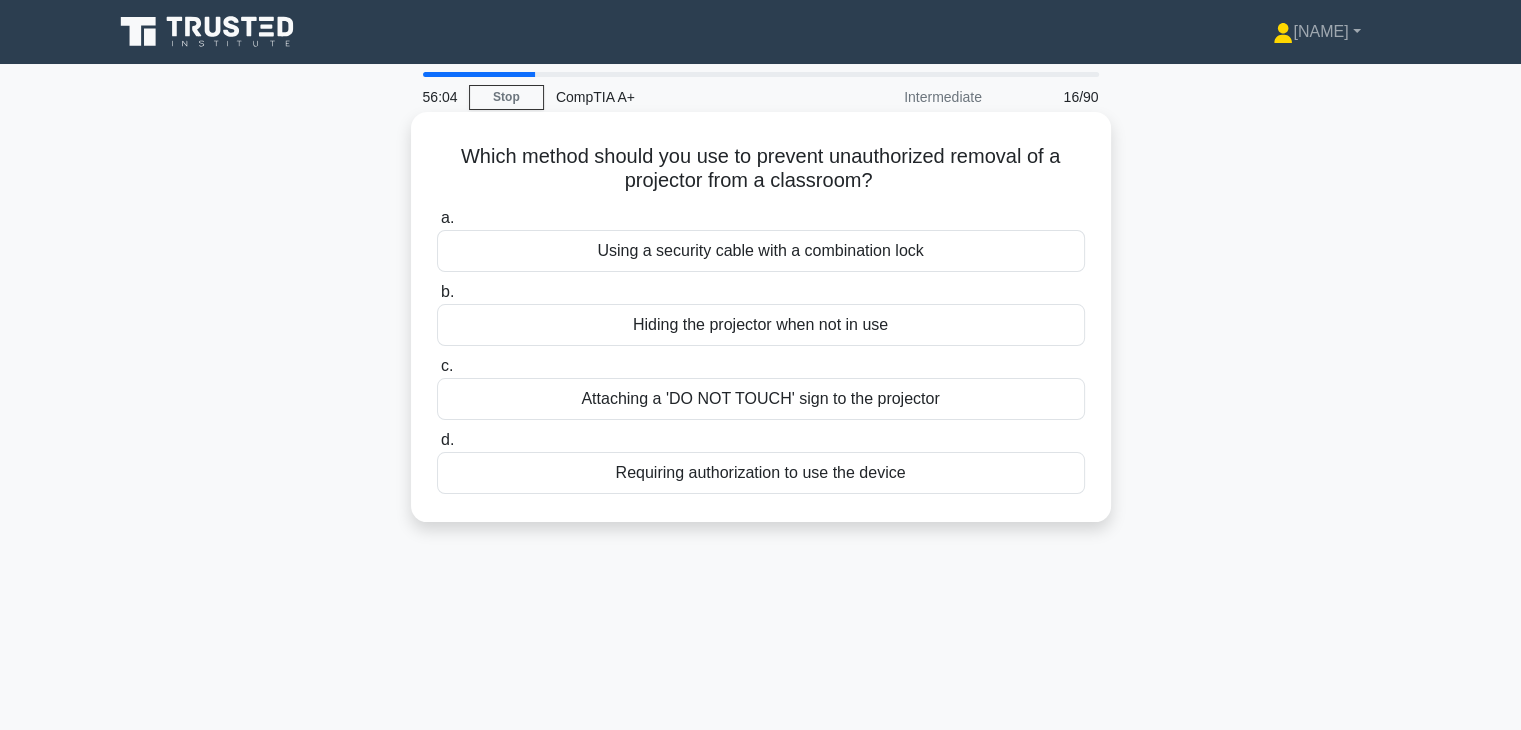 click on "Using a security cable with a combination lock" at bounding box center (761, 251) 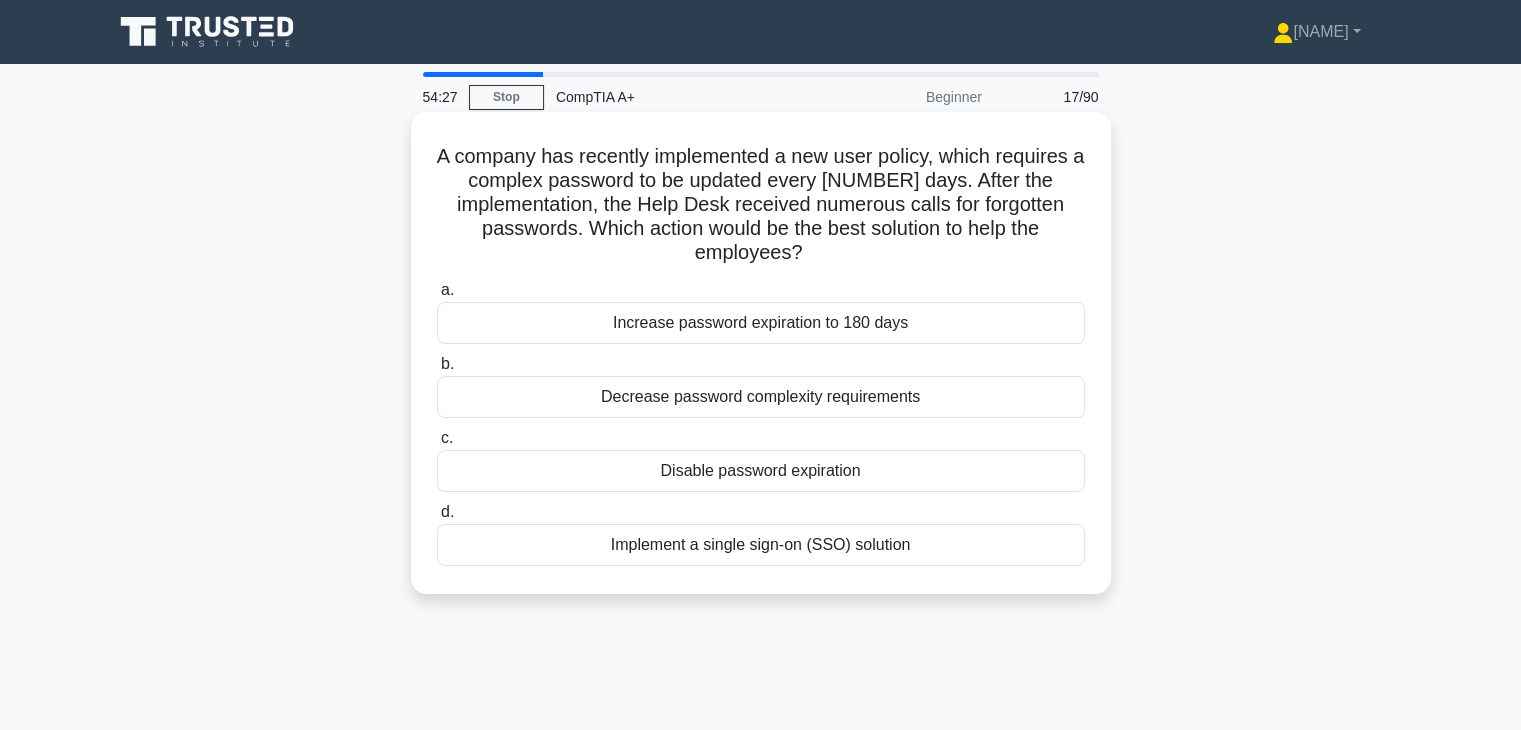 click on "Implement a single sign-on (SSO) solution" at bounding box center (761, 545) 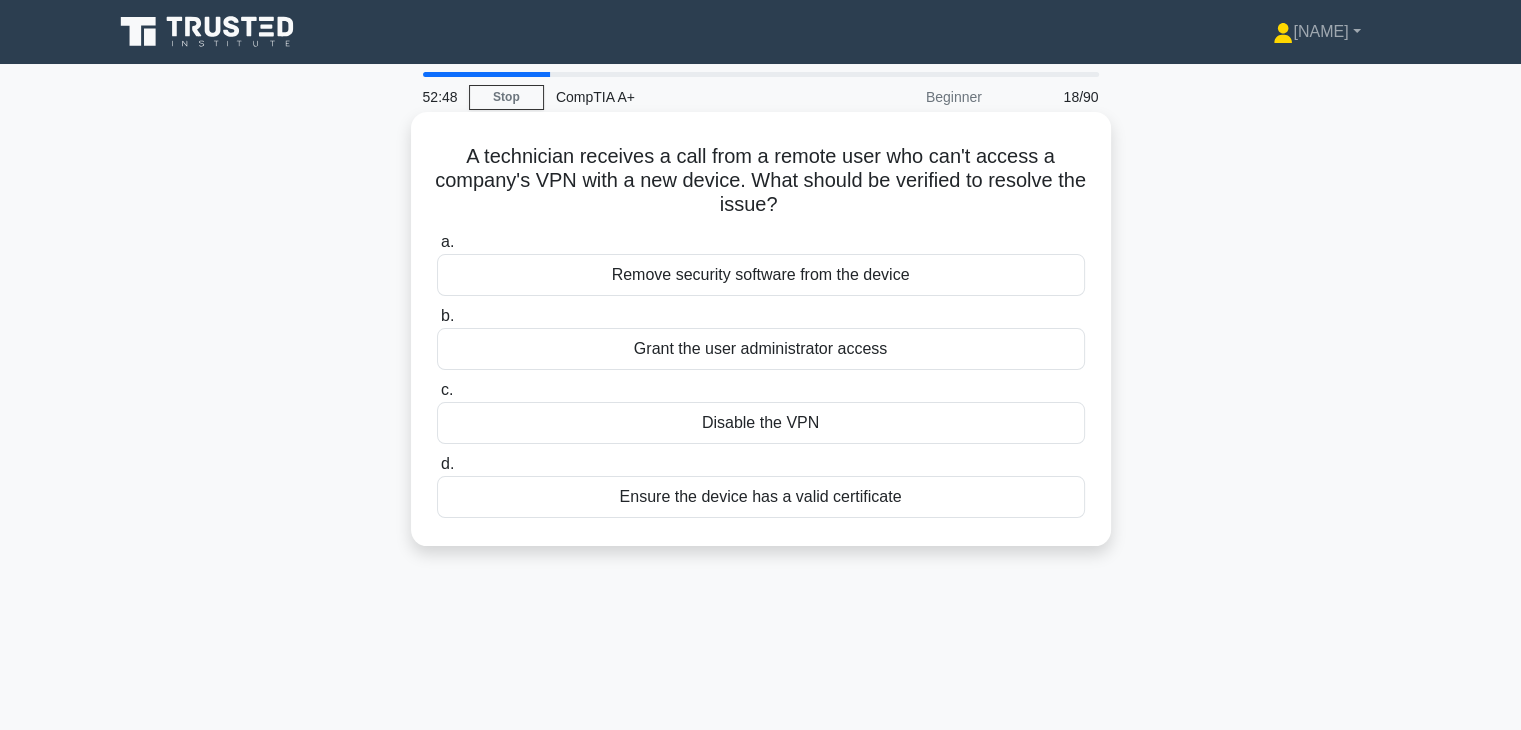click on "Ensure the device has a valid certificate" at bounding box center (761, 497) 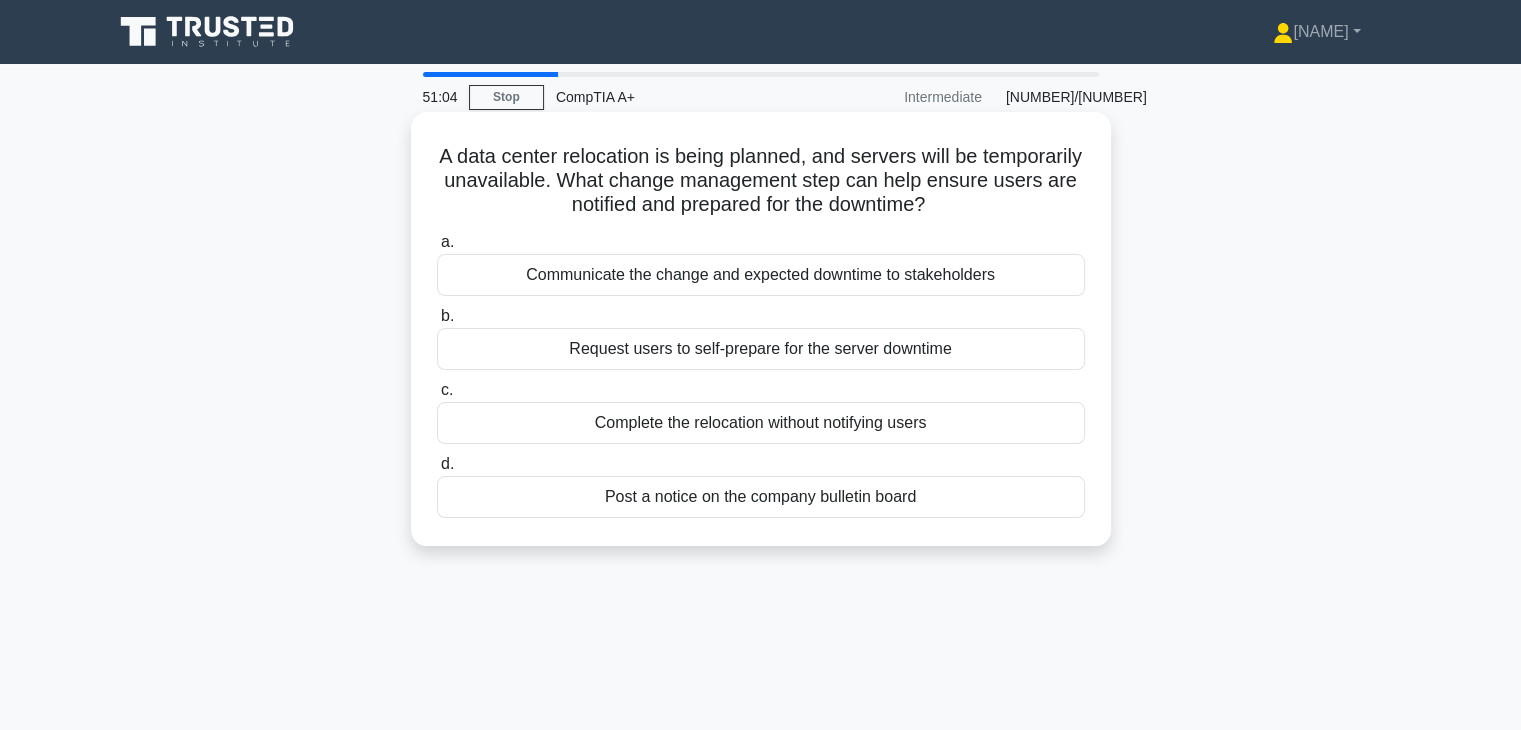 click on "Communicate the change and expected downtime to stakeholders" at bounding box center [761, 275] 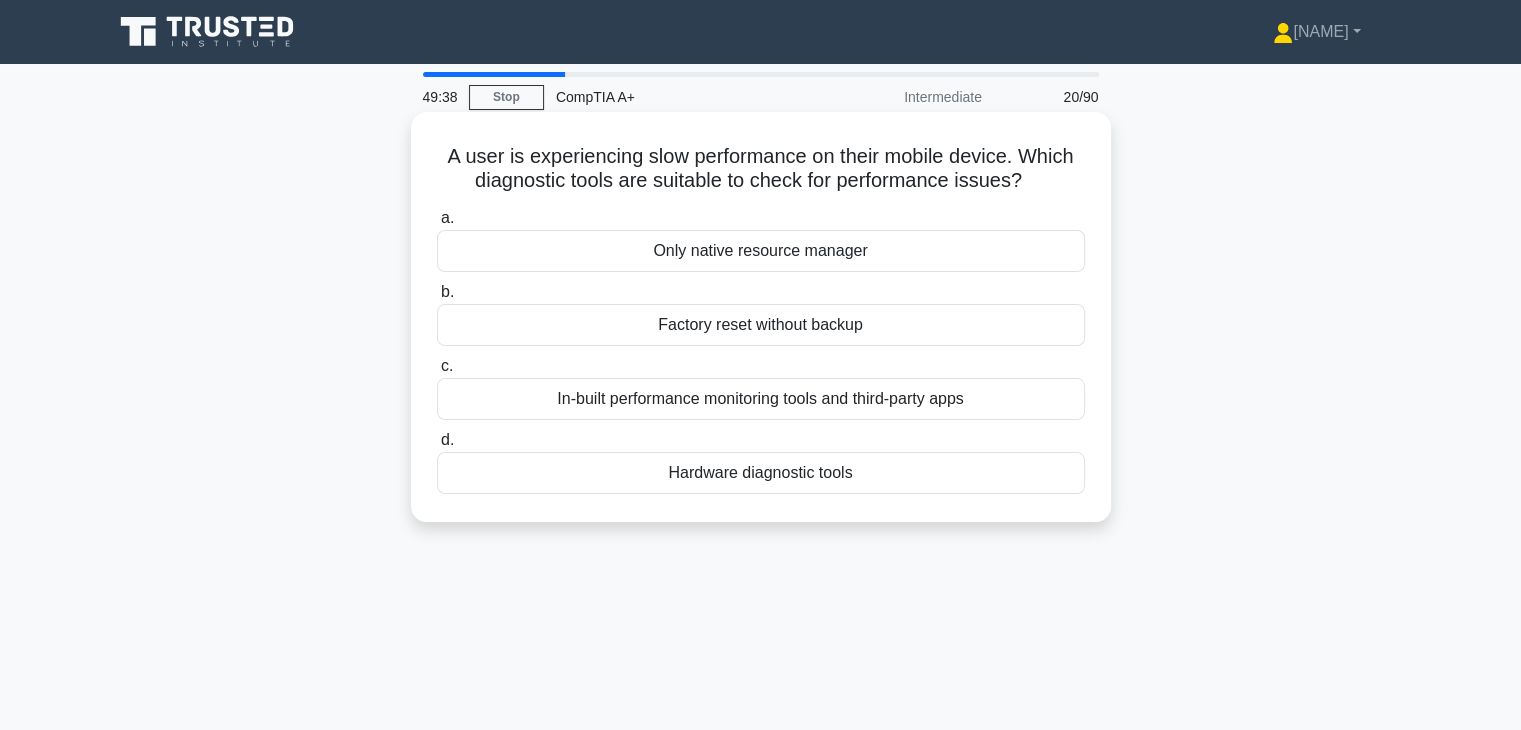 click on "Hardware diagnostic tools" at bounding box center (761, 473) 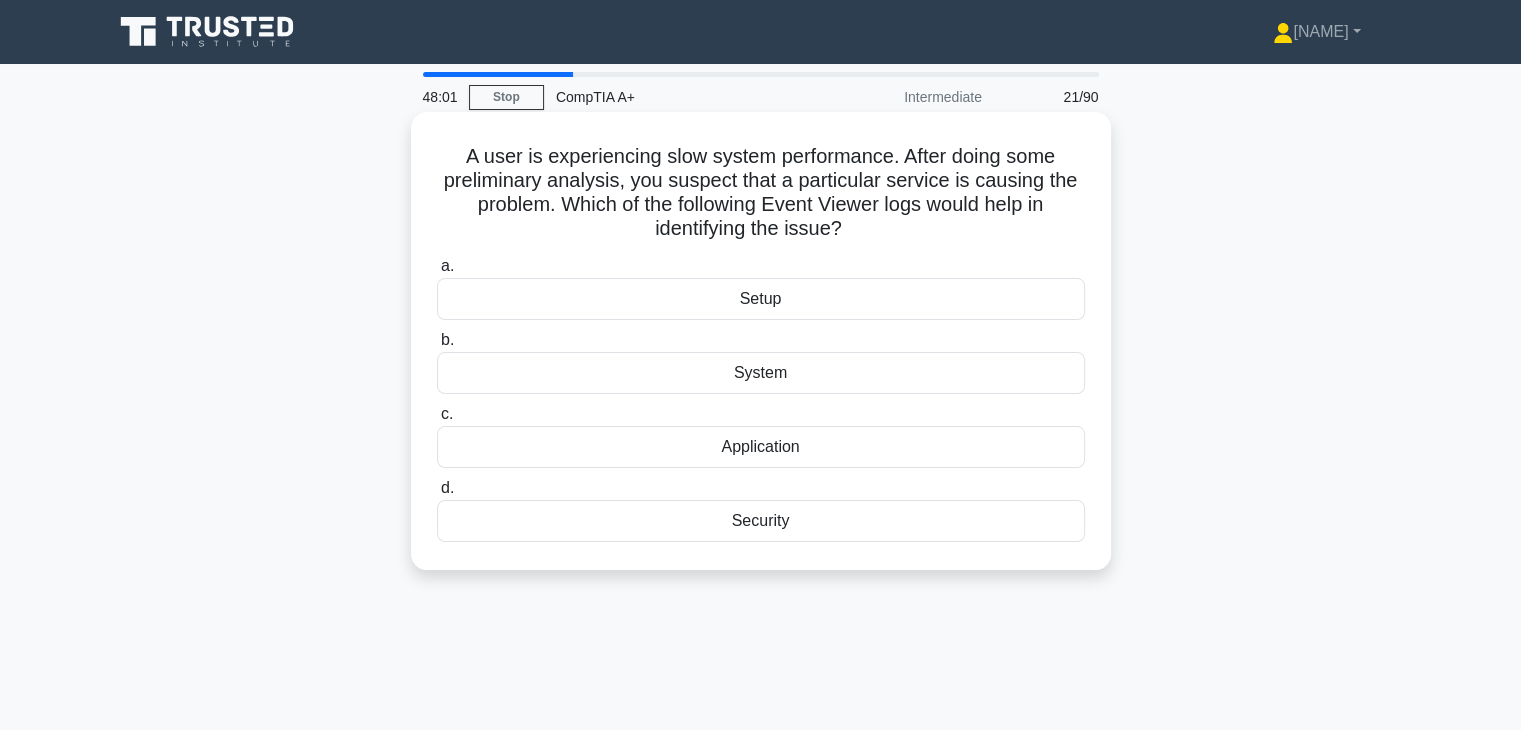 click on "System" at bounding box center [761, 373] 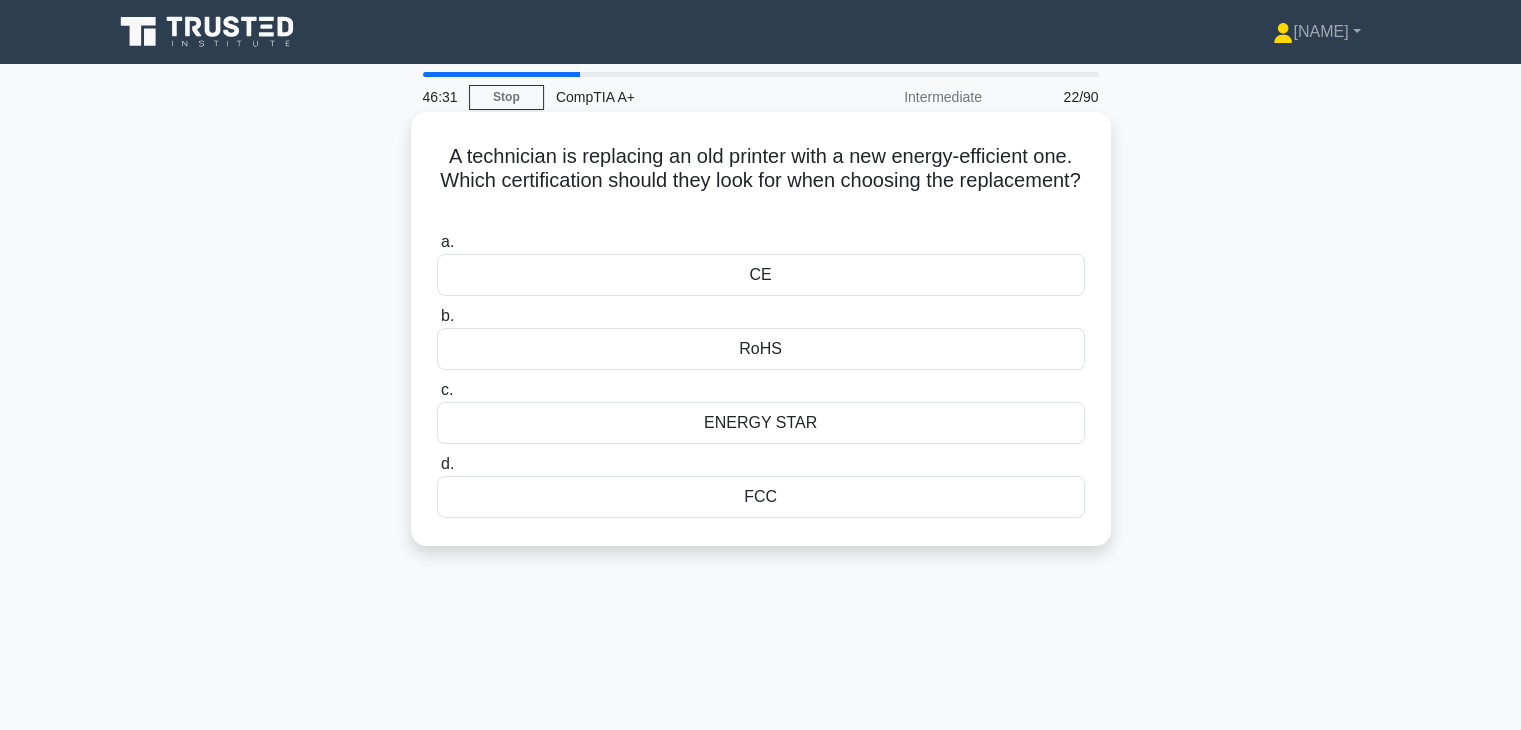 click on "CE" at bounding box center [761, 275] 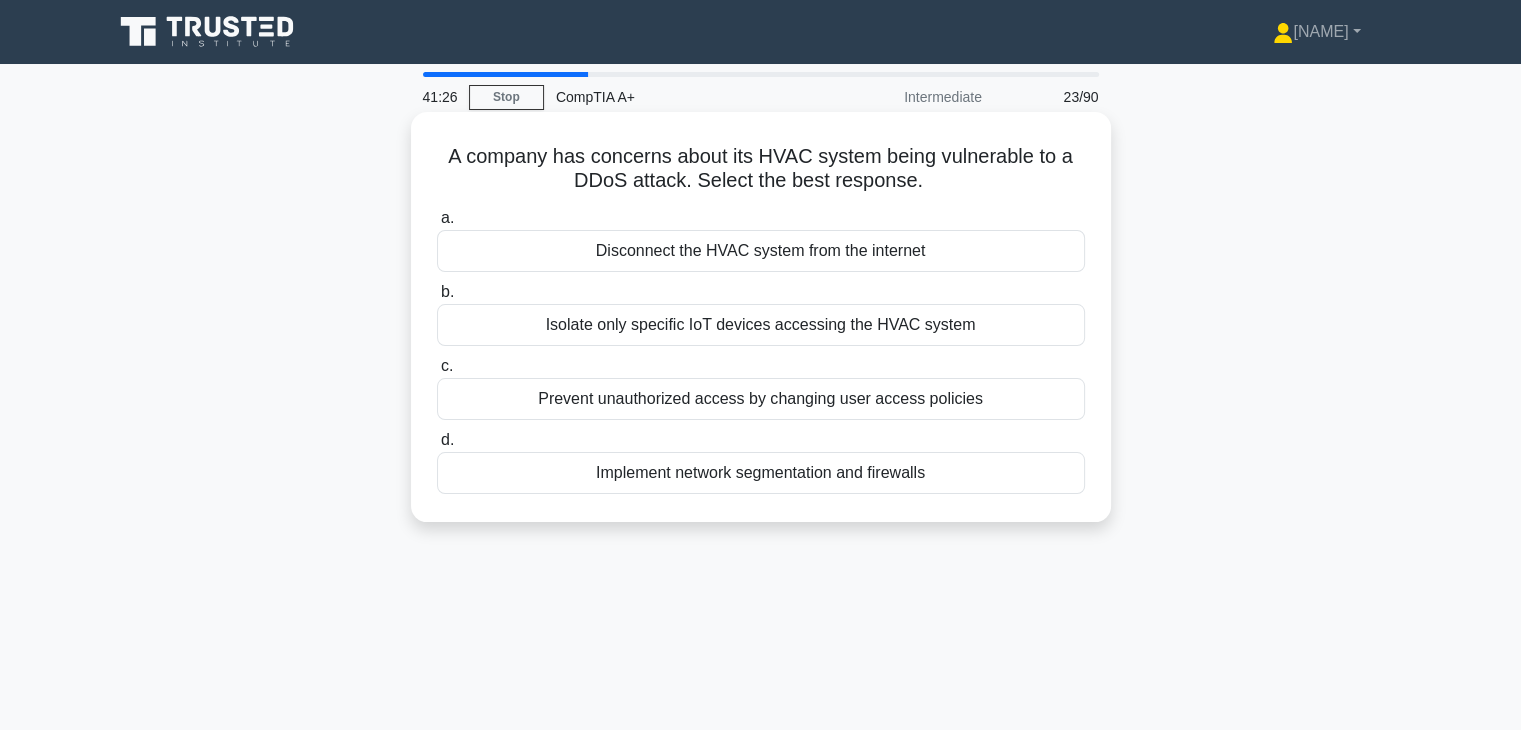 click on "Implement network segmentation and firewalls" at bounding box center [761, 473] 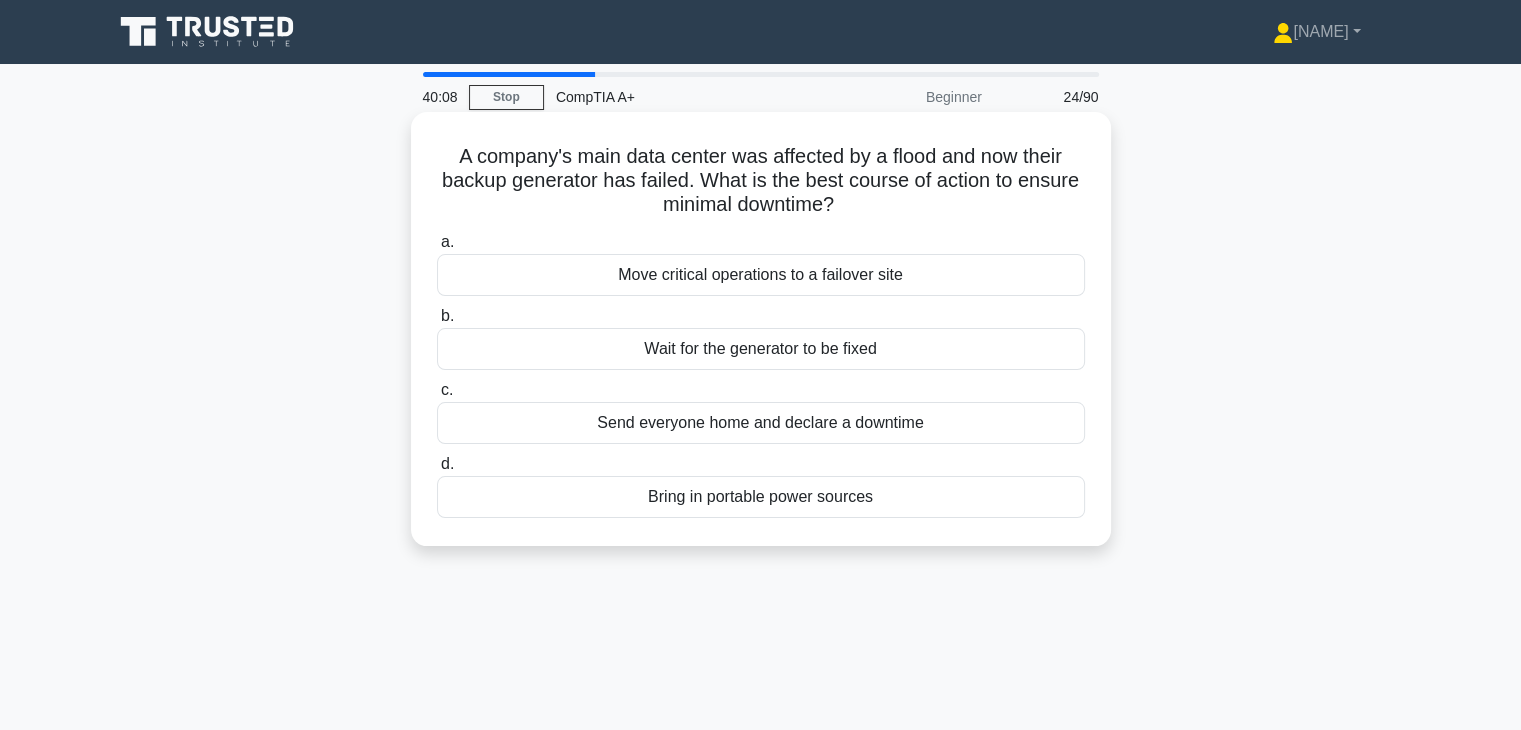 click on "Bring in portable power sources" at bounding box center (761, 497) 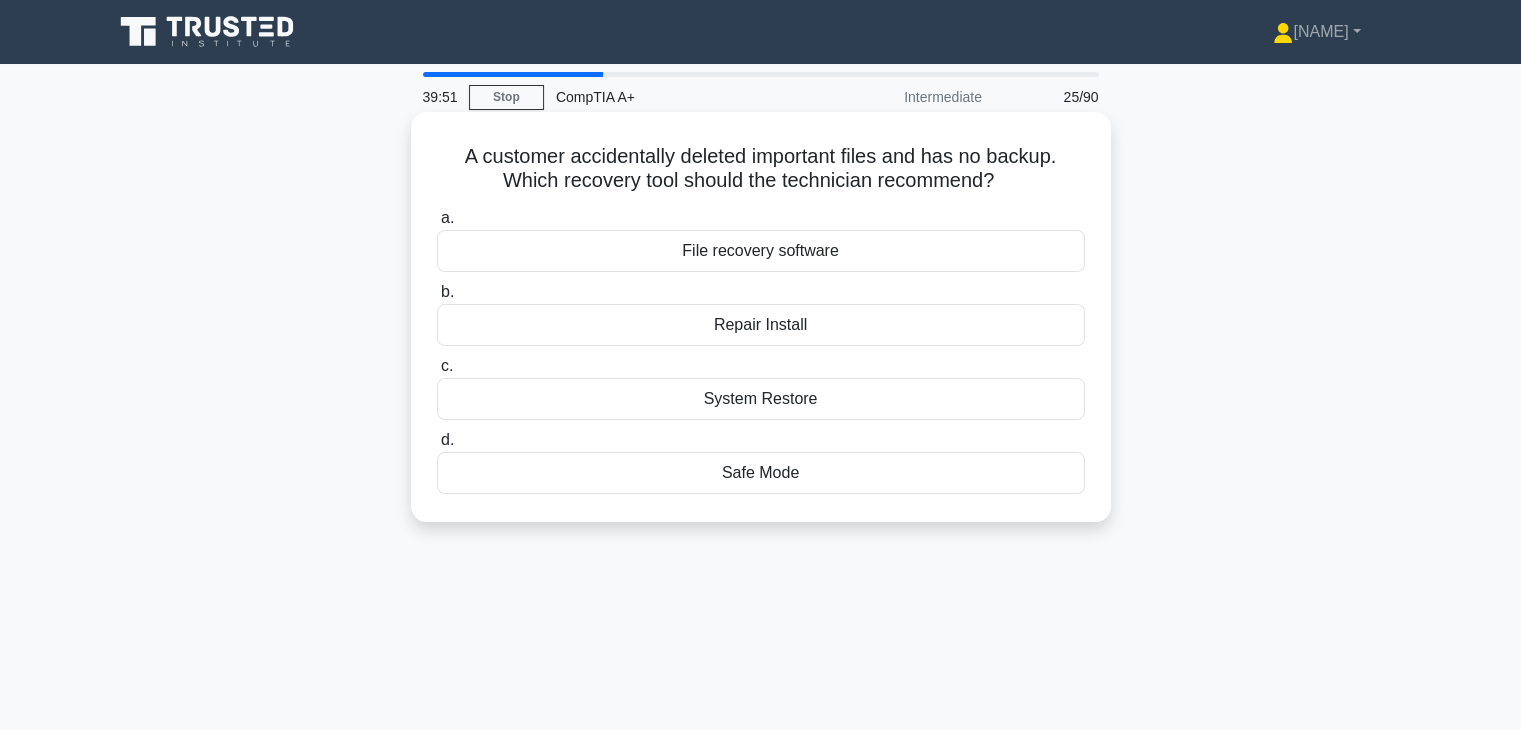 click on "File recovery software" at bounding box center (761, 251) 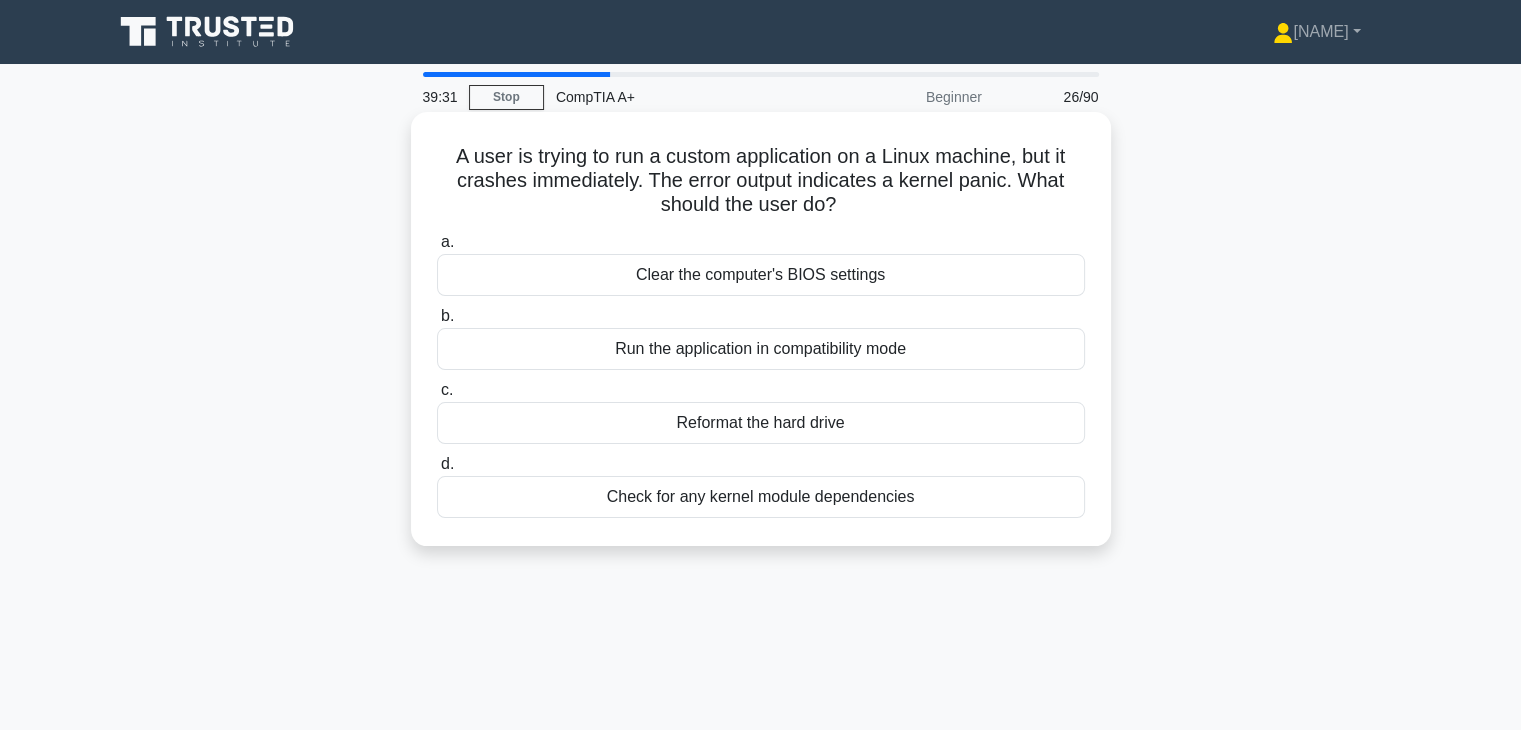 click on "a.
Clear the computer's BIOS settings" at bounding box center [761, 263] 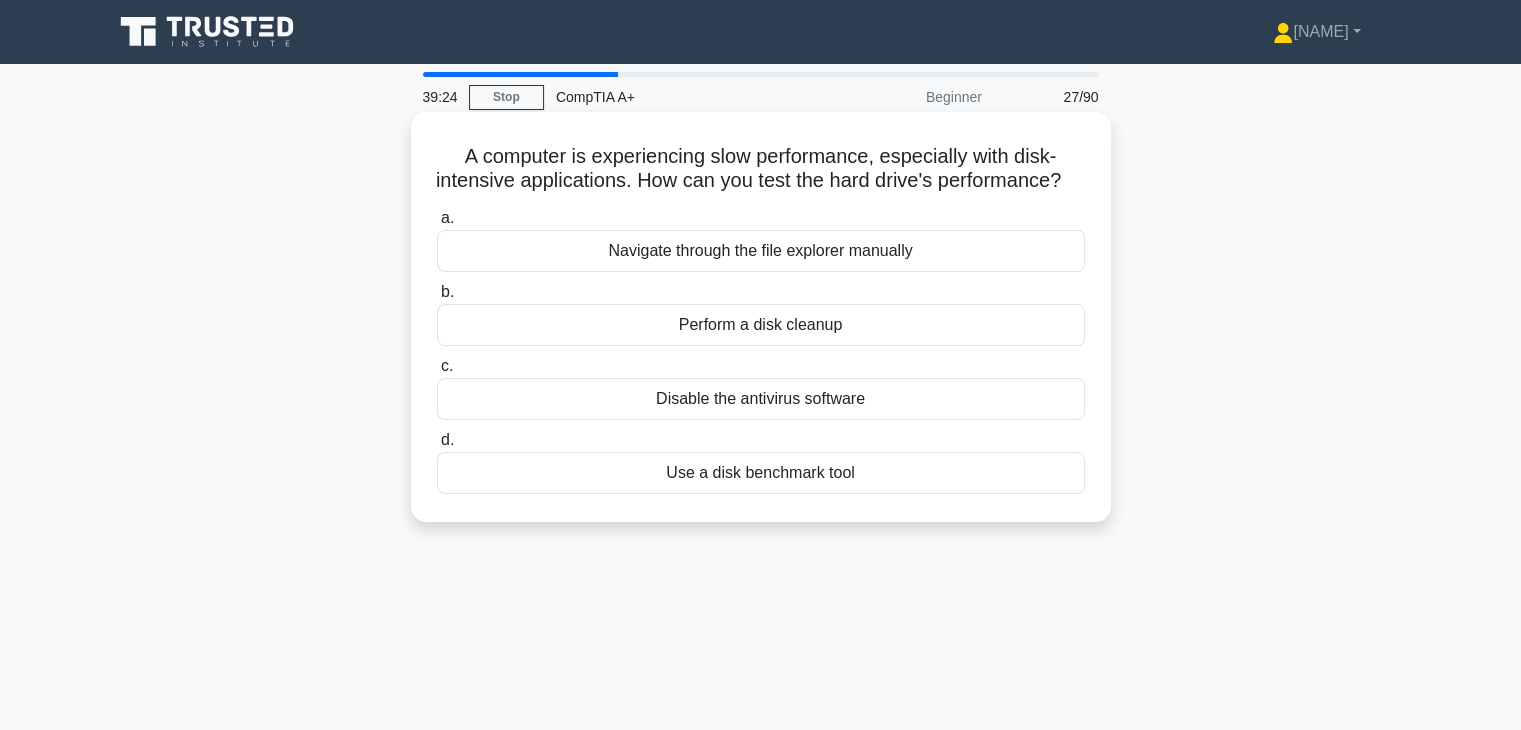 click on "A computer is experiencing slow performance, especially with disk-intensive applications. How can you test the hard drive's performance?
.spinner_0XTQ{transform-origin:center;animation:spinner_y6GP .75s linear infinite}@keyframes spinner_y6GP{100%{transform:rotate(360deg)}}" at bounding box center [761, 169] 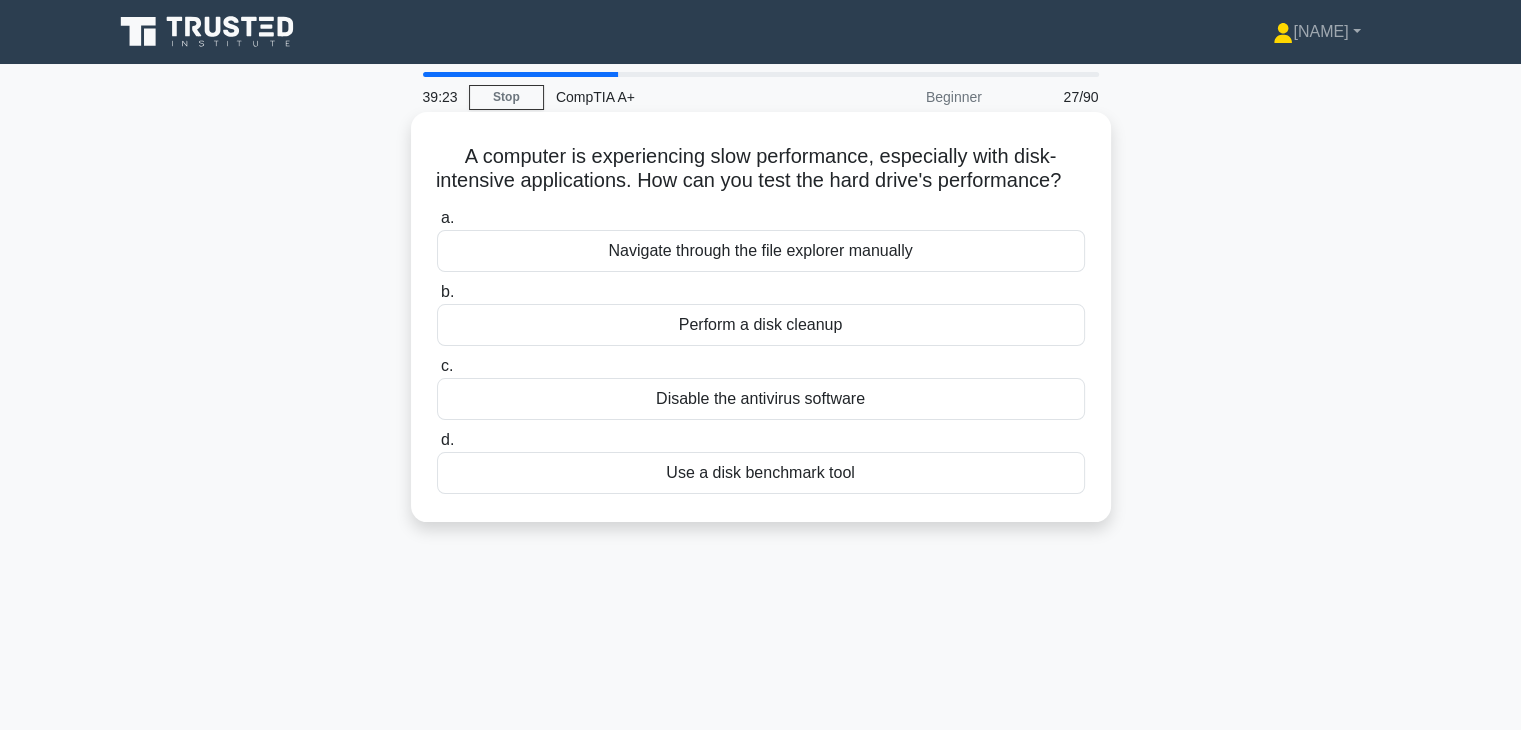 click on "A computer is experiencing slow performance, especially with disk-intensive applications. How can you test the hard drive's performance?
.spinner_0XTQ{transform-origin:center;animation:spinner_y6GP .75s linear infinite}@keyframes spinner_y6GP{100%{transform:rotate(360deg)}}" at bounding box center [761, 169] 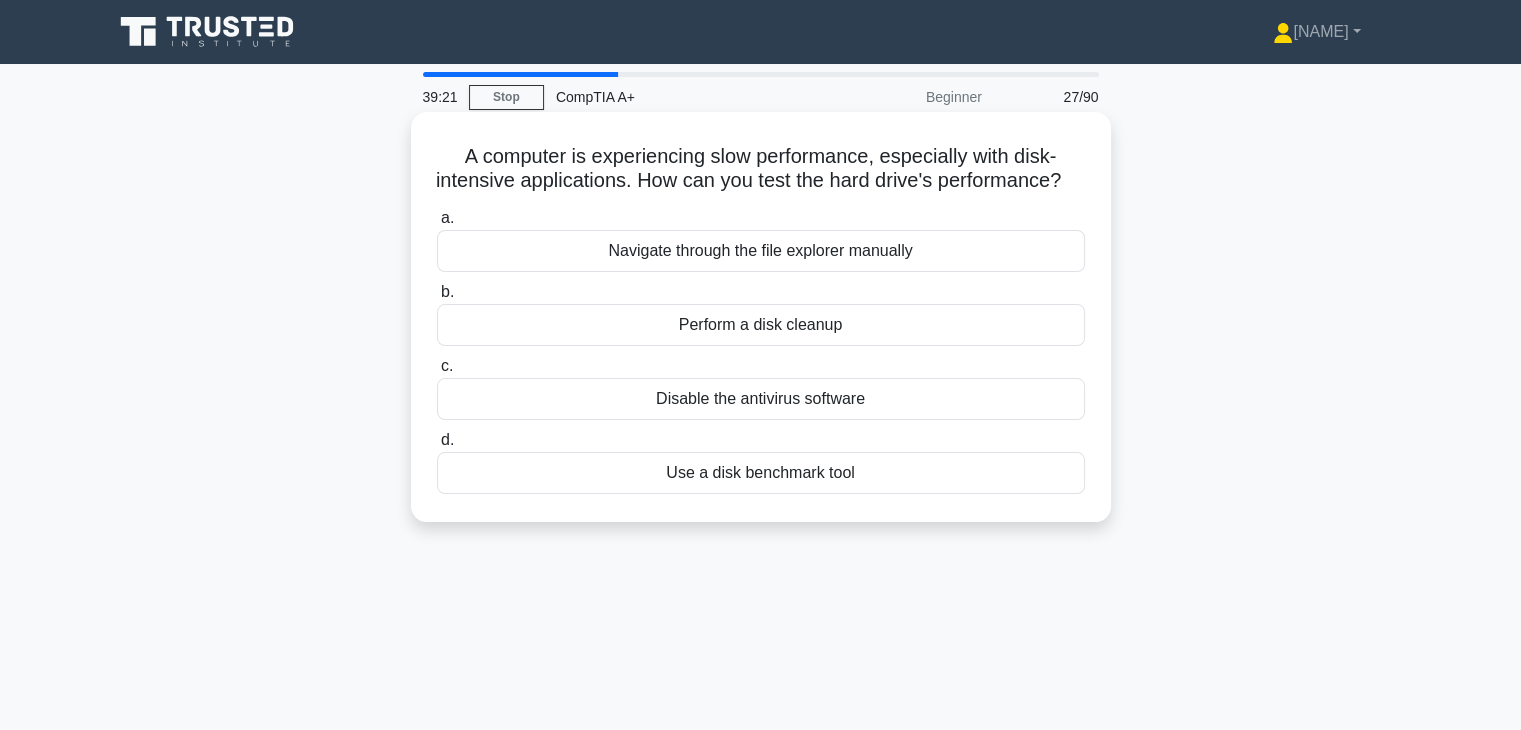 click on "Navigate through the file explorer manually" at bounding box center (761, 251) 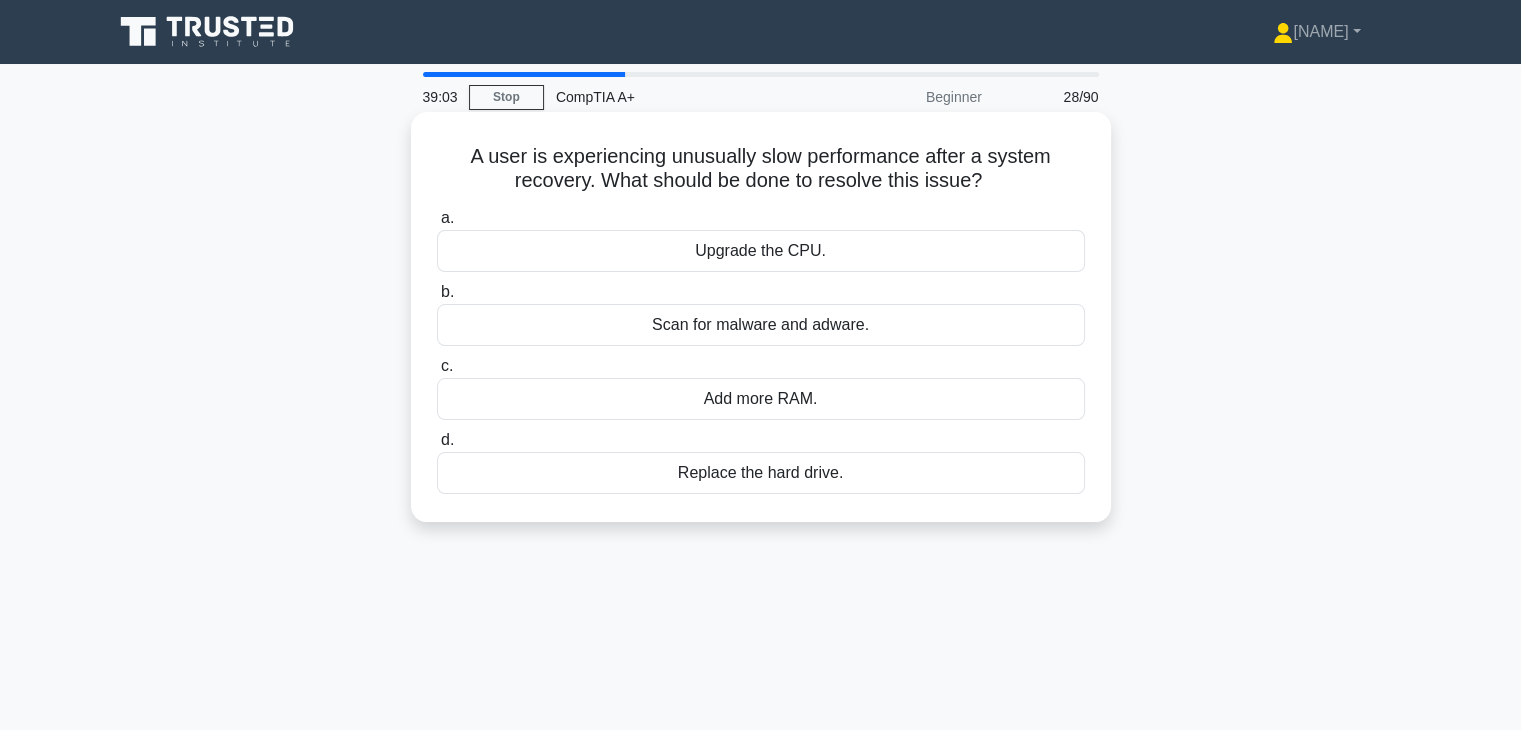 click on "Scan for malware and adware." at bounding box center (761, 325) 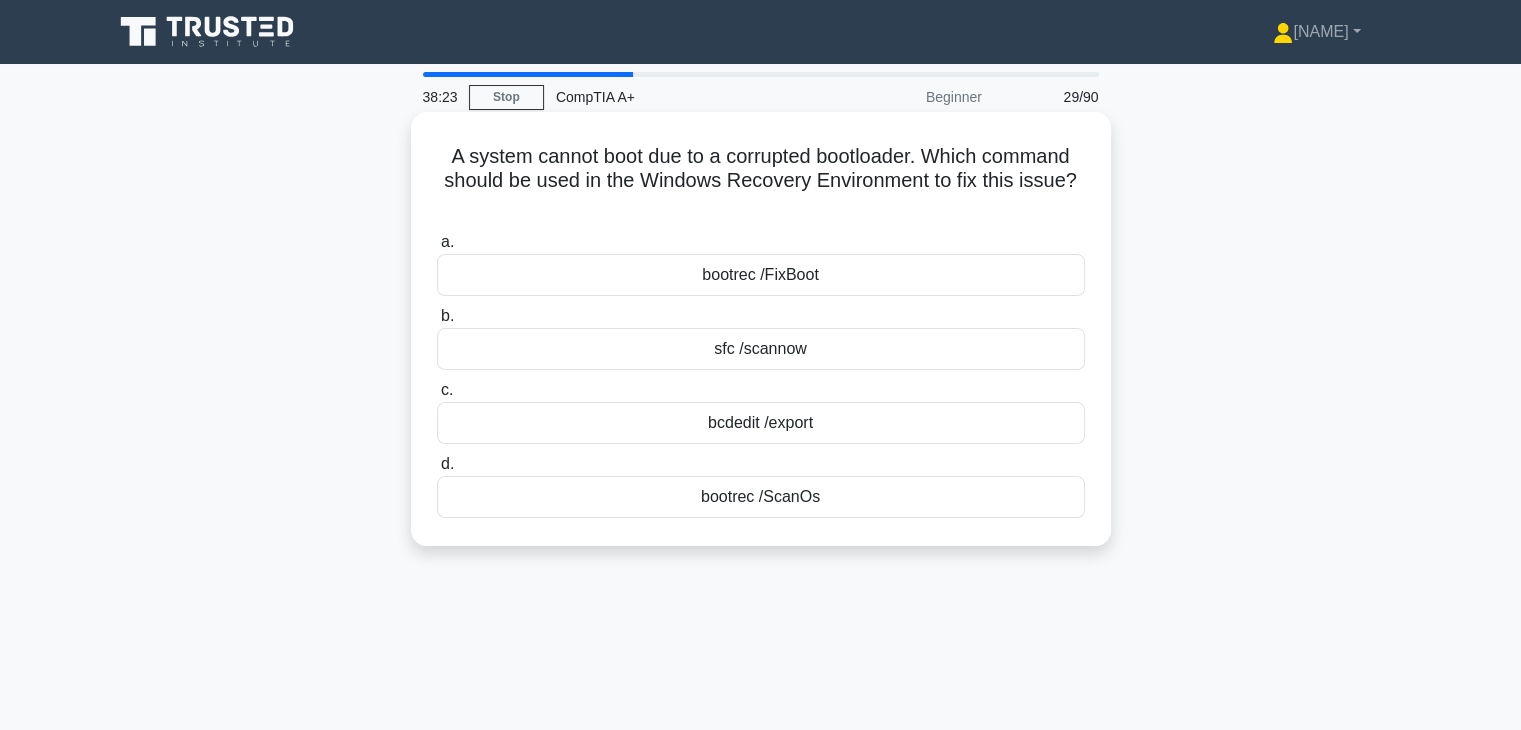 click on "bootrec /FixBoot" at bounding box center (761, 275) 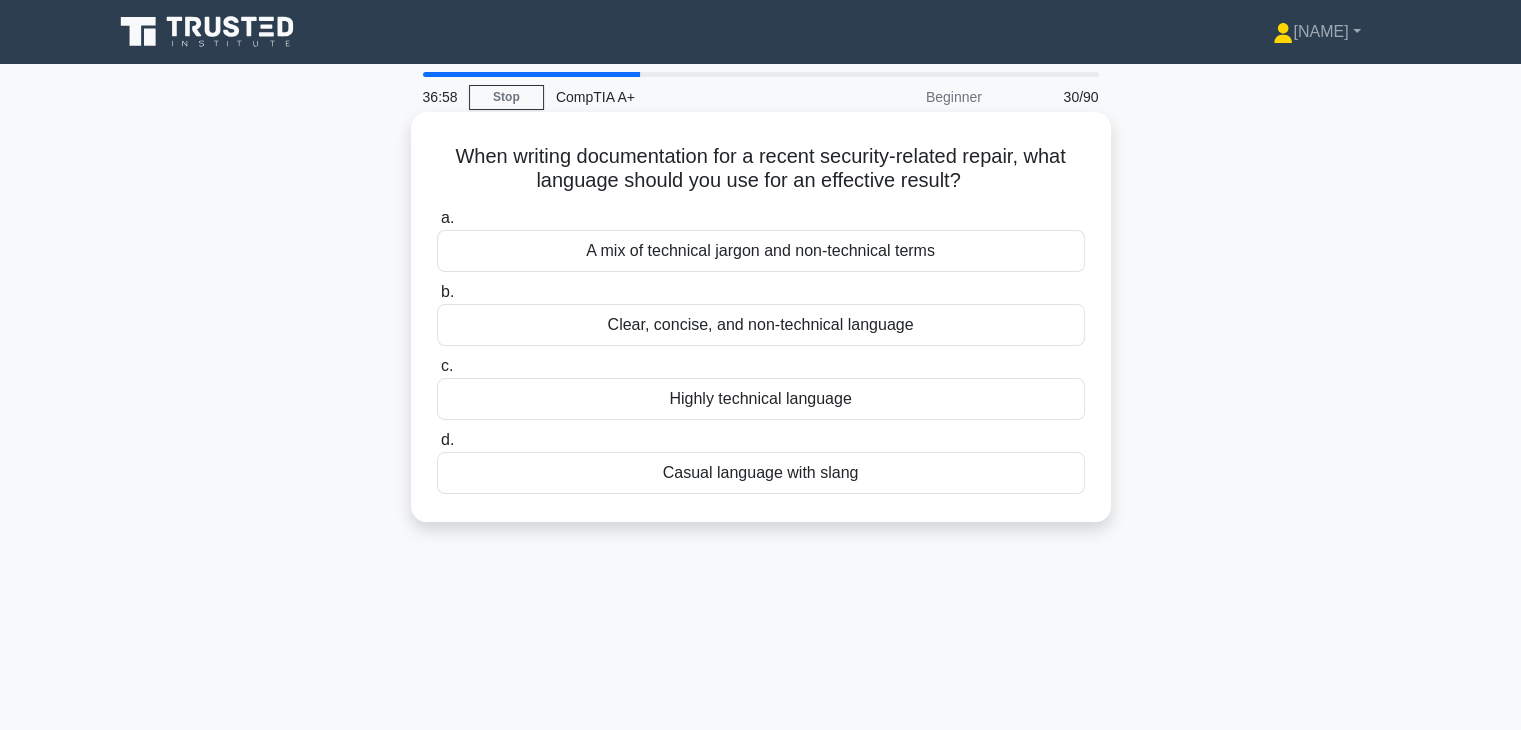 click on "Clear, concise, and non-technical language" at bounding box center (761, 325) 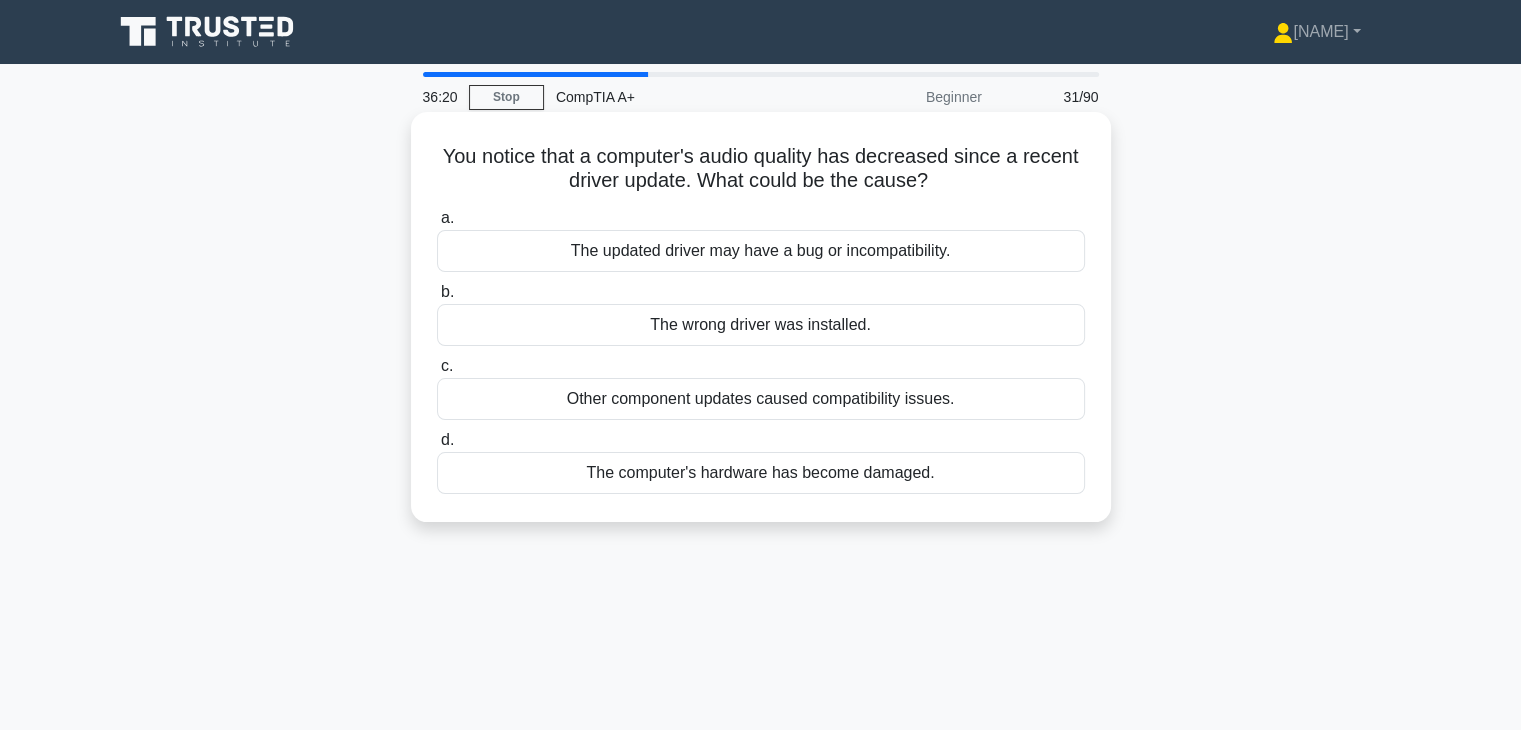 click on "The updated driver may have a bug or incompatibility." at bounding box center [761, 251] 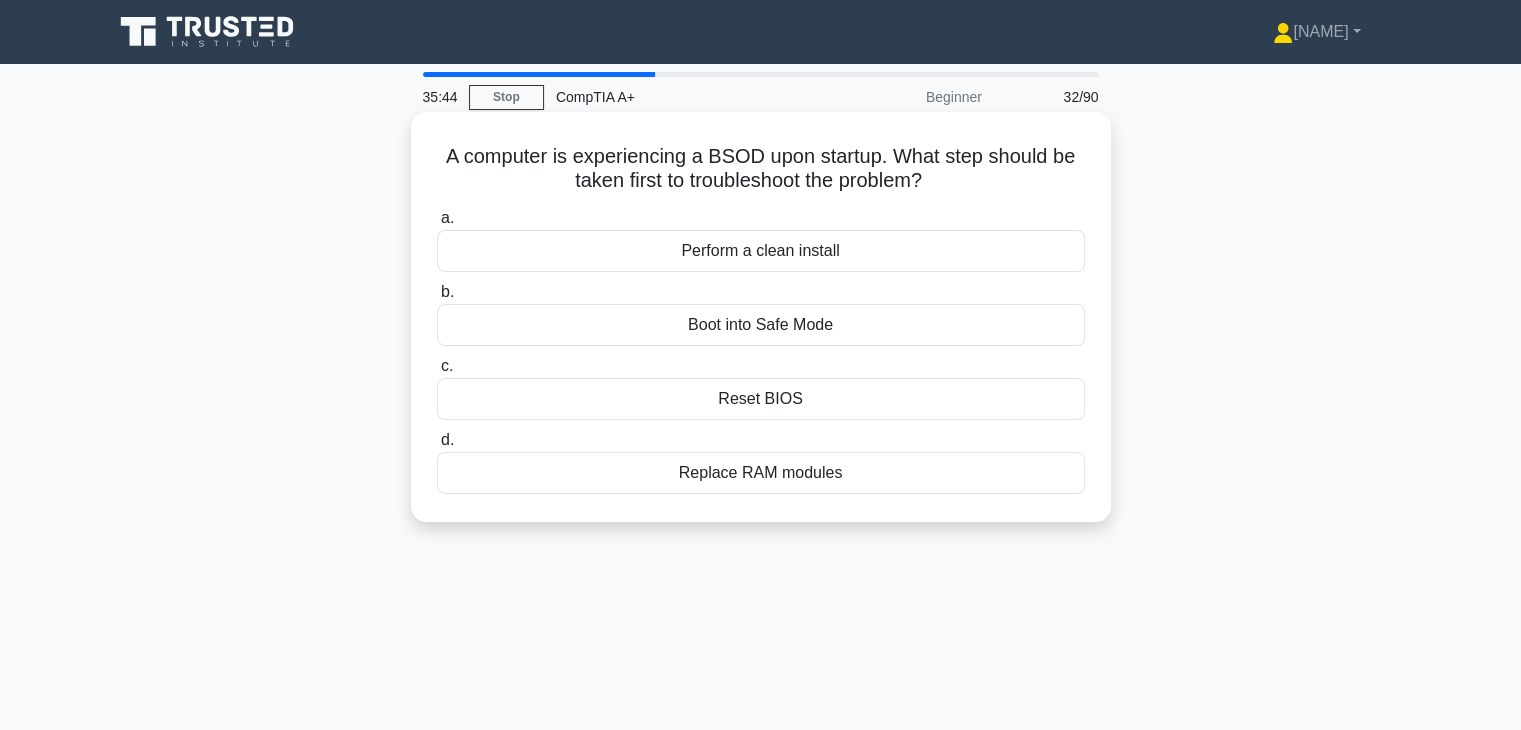 click on "Boot into Safe Mode" at bounding box center [761, 325] 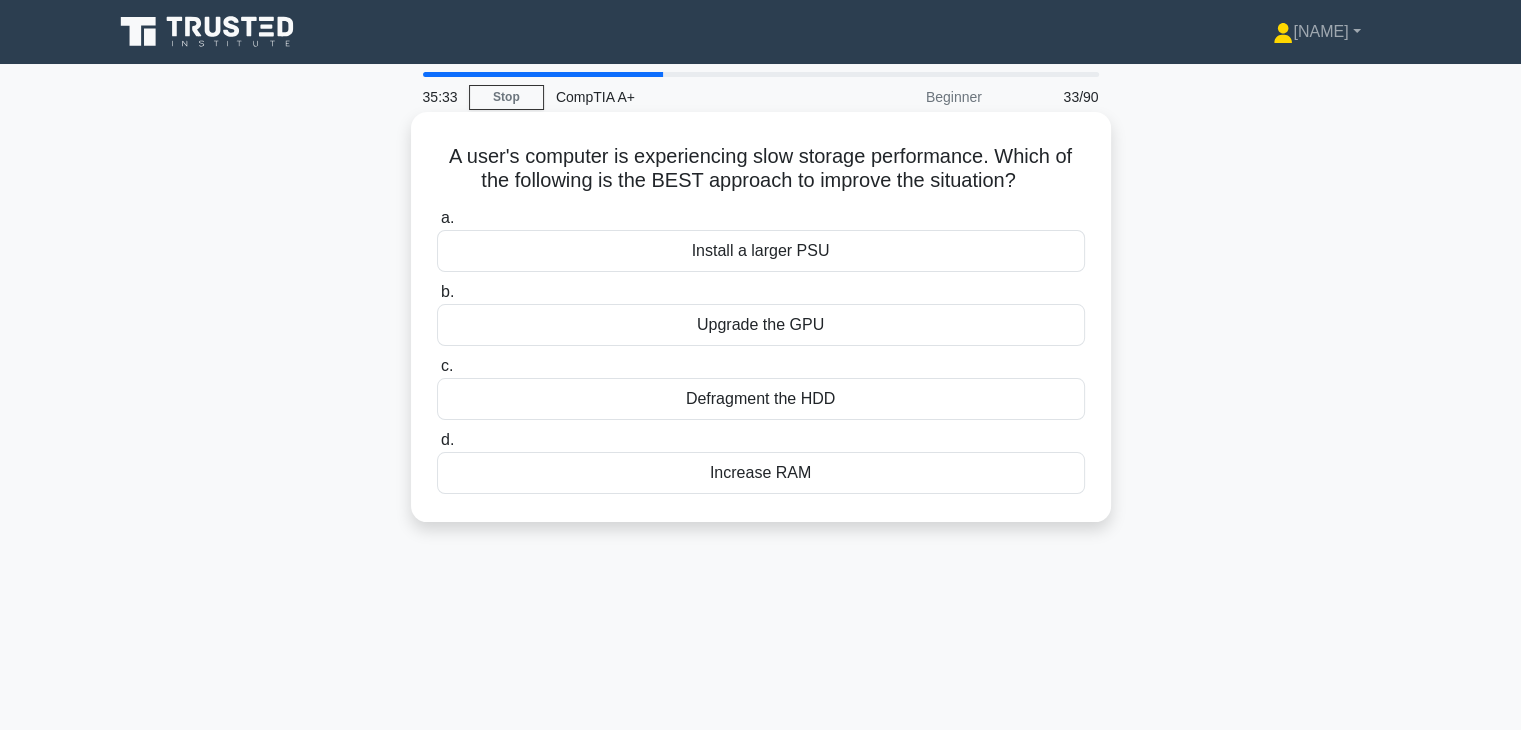 click on "Increase RAM" at bounding box center [761, 473] 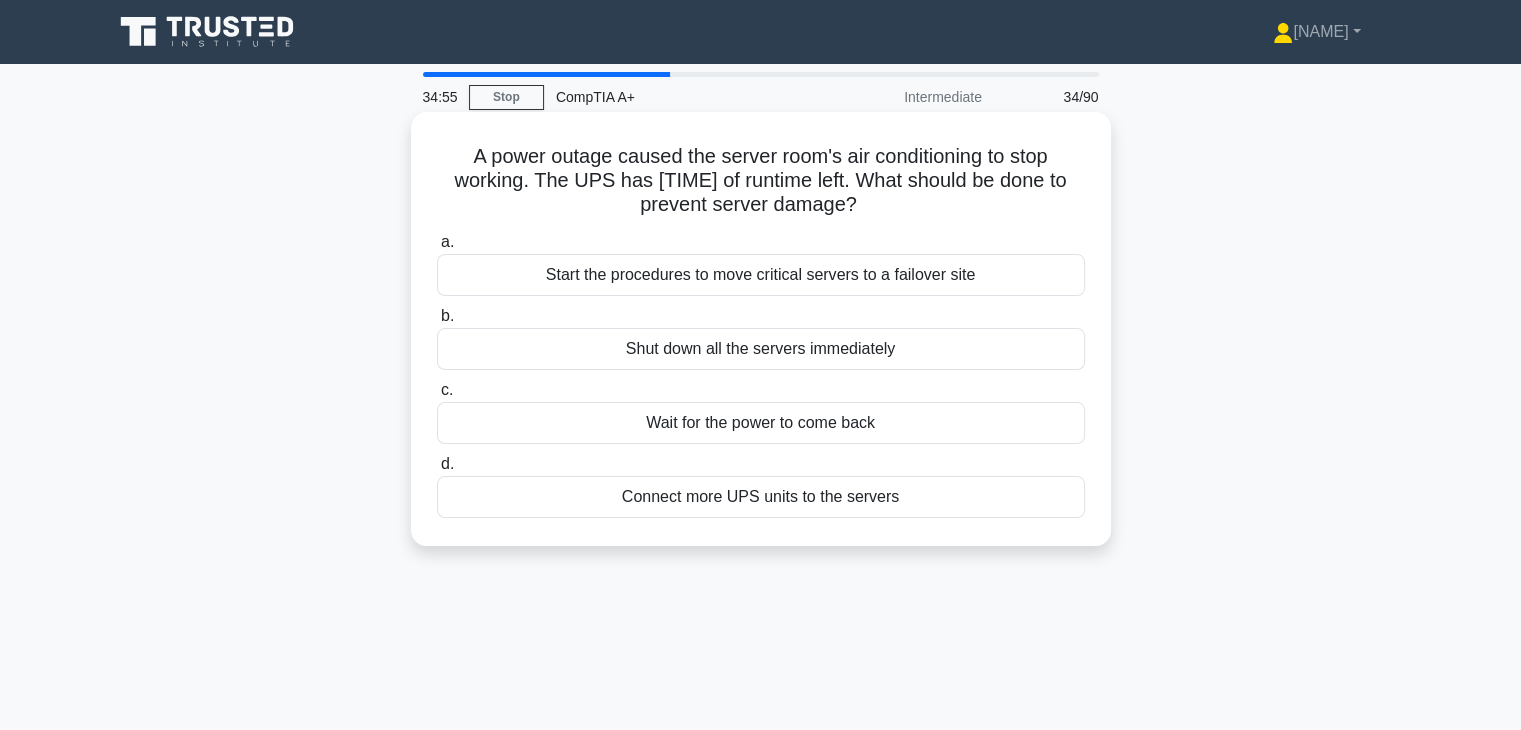 click on "Start the procedures to move critical servers to a failover site" at bounding box center [761, 275] 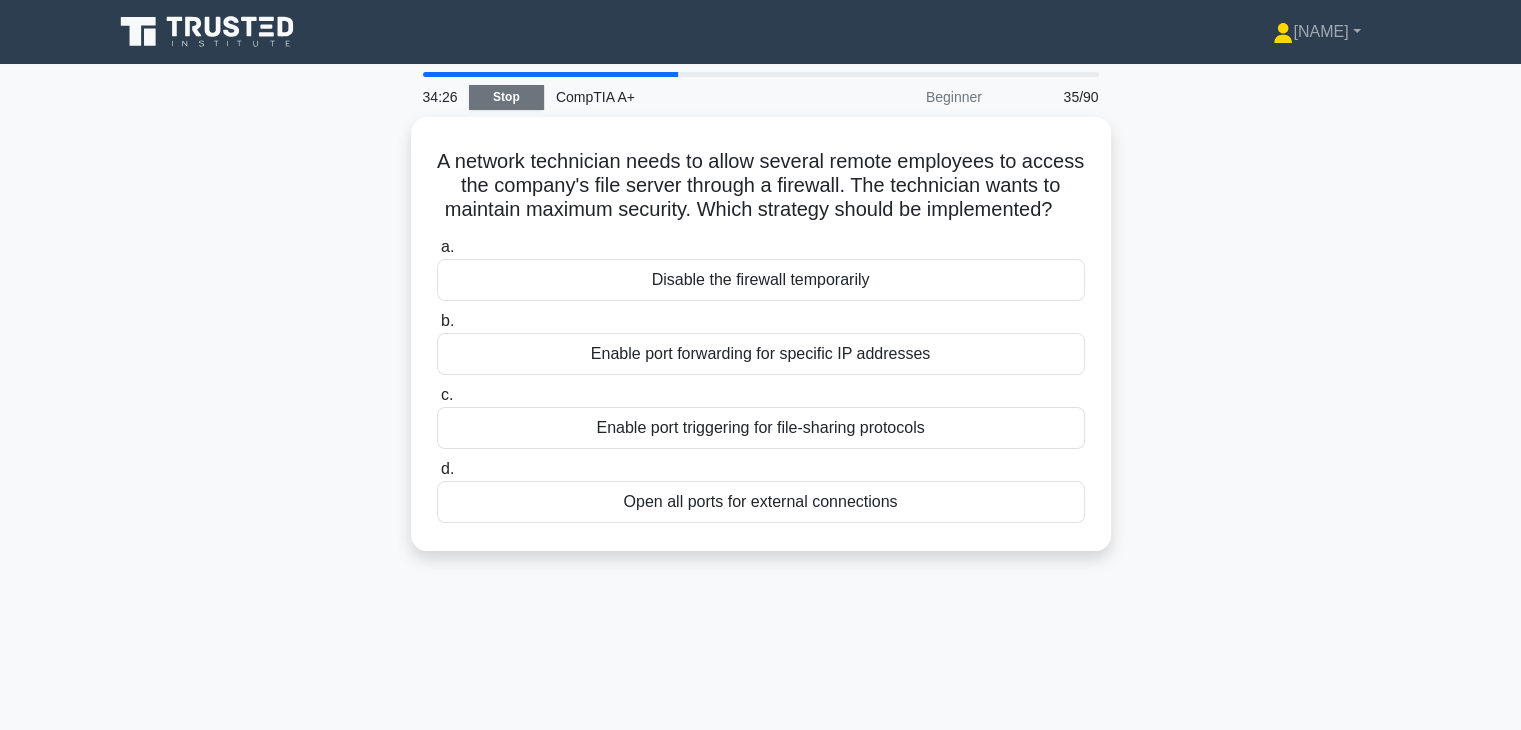 click on "Stop" at bounding box center [506, 97] 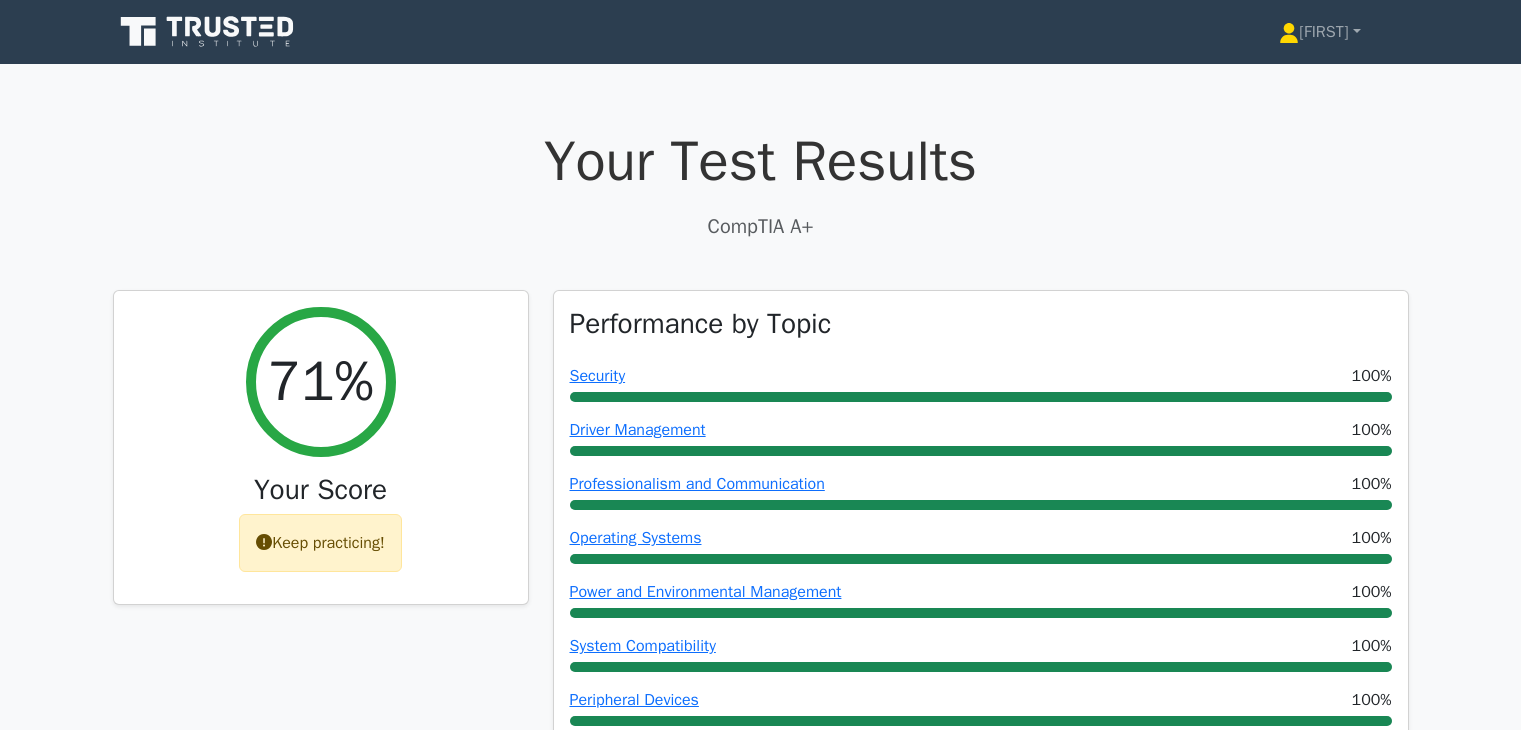 scroll, scrollTop: 0, scrollLeft: 0, axis: both 